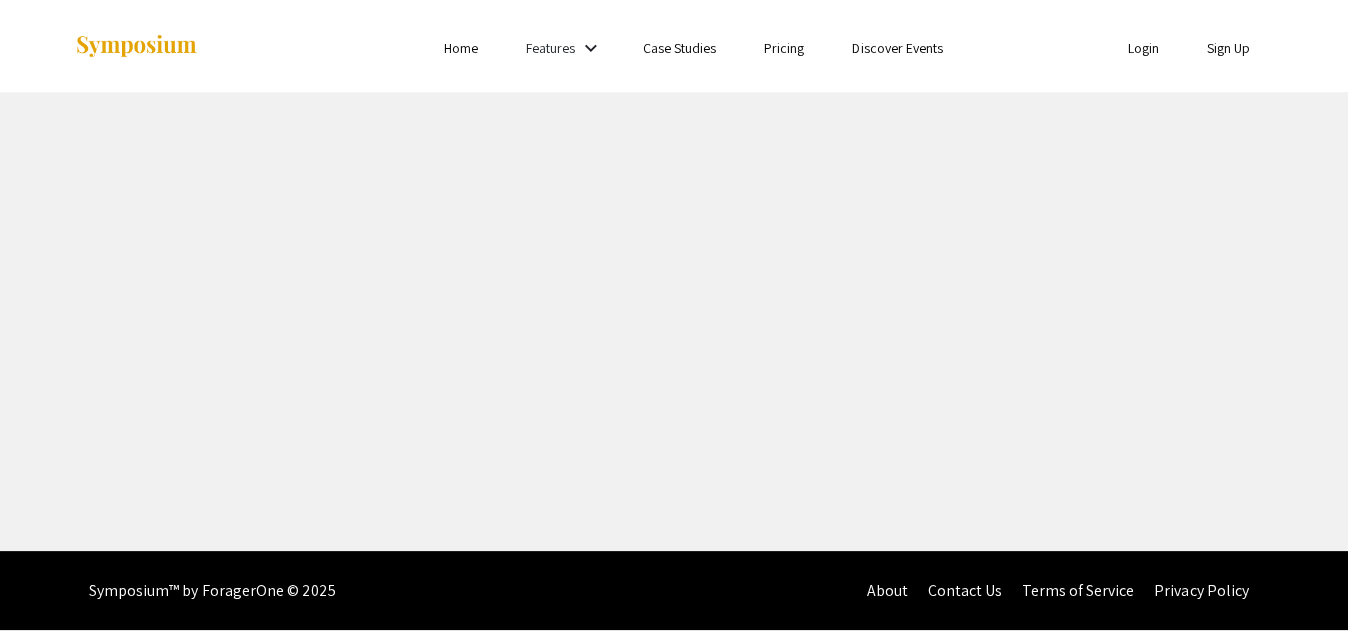 scroll, scrollTop: 0, scrollLeft: 0, axis: both 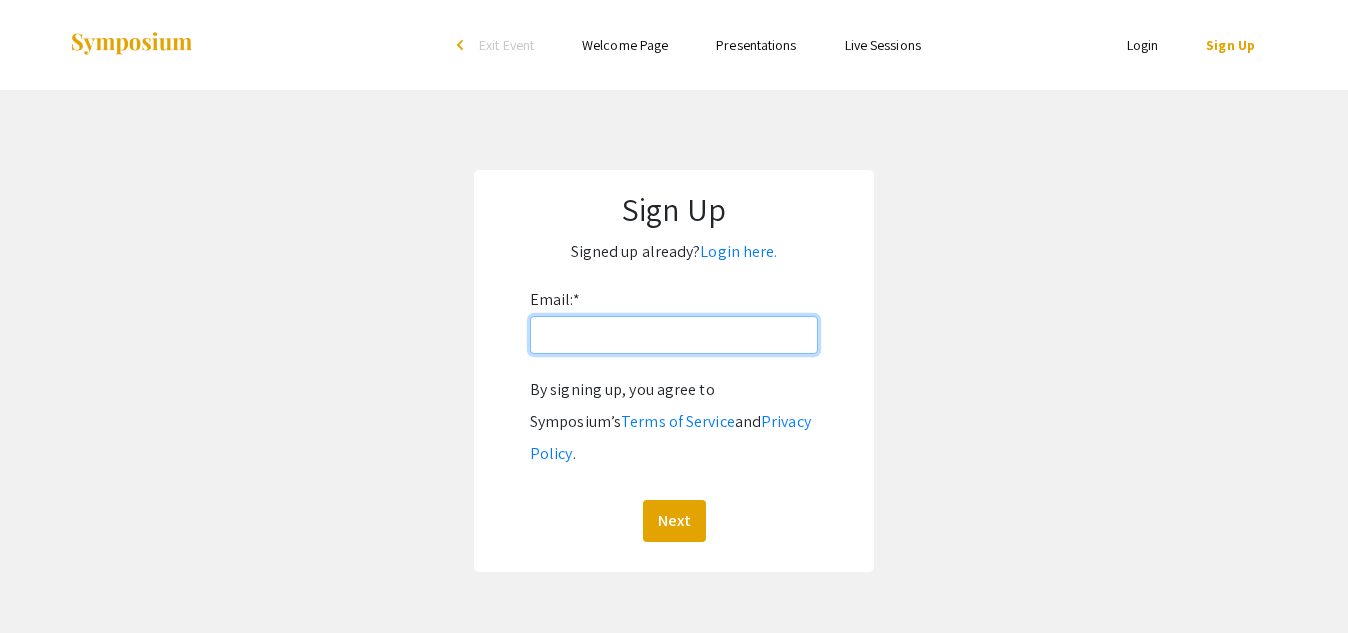 click on "Email:  *" at bounding box center (674, 335) 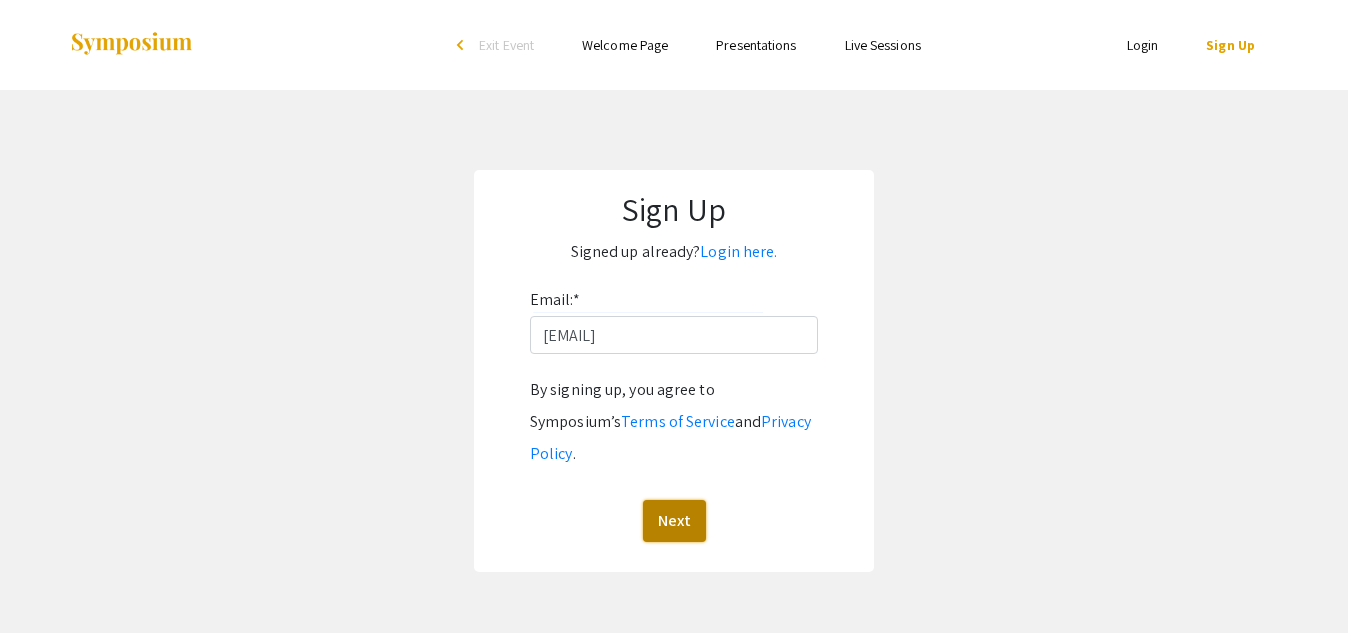 click on "Next" 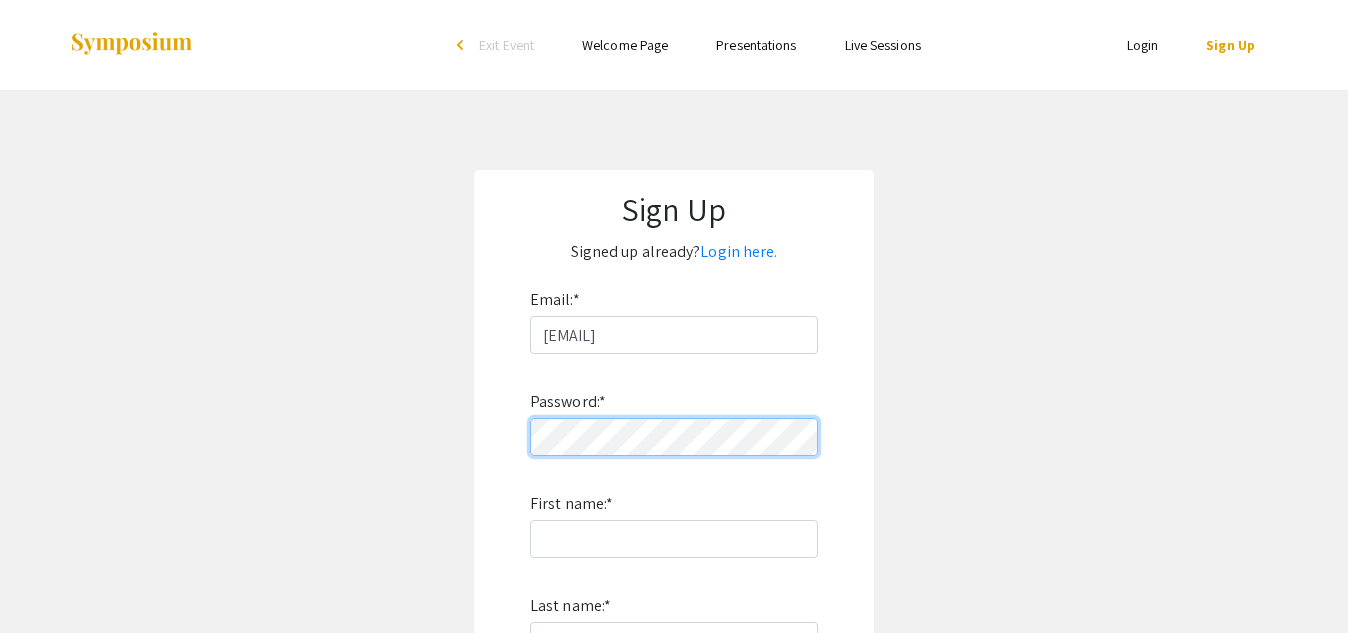 click on "Sign Up  Signed up already?  Login here. Email:  * coreeny@unr.edu  Password:  *  First name:  * Last name:  *  By signing up, you agree to Symposium’s  Terms of Service  and  Privacy Policy .  Sign Up" 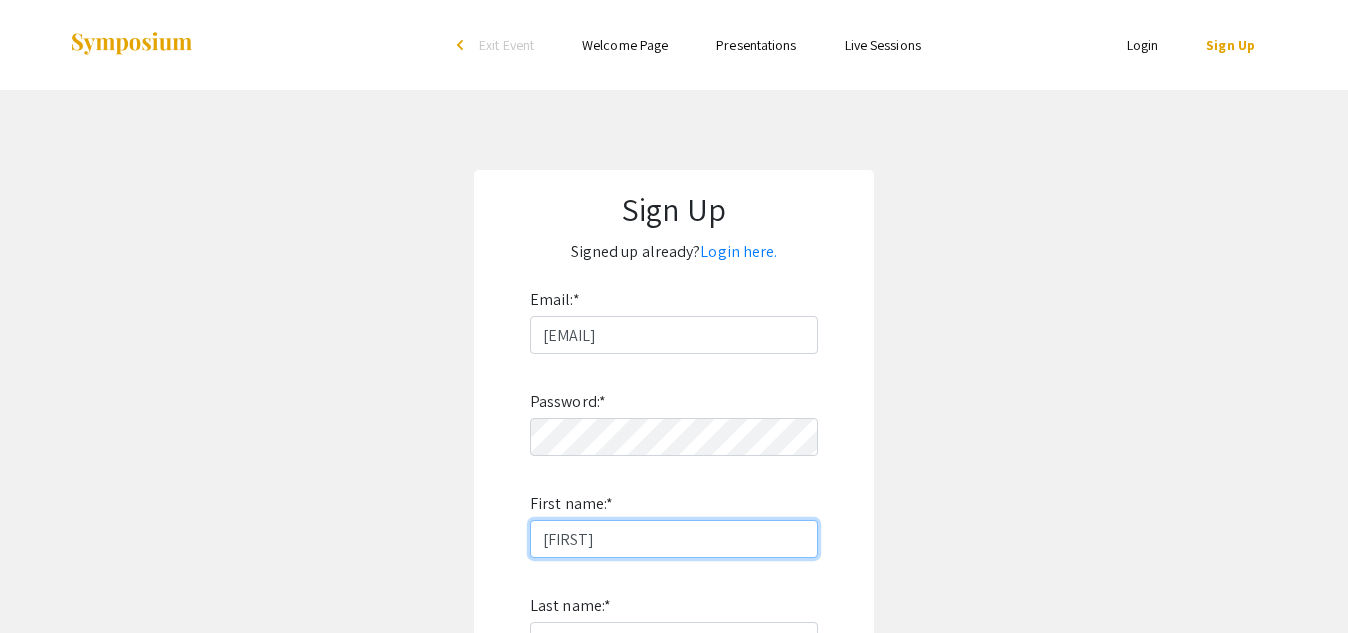 type on "[NAME]" 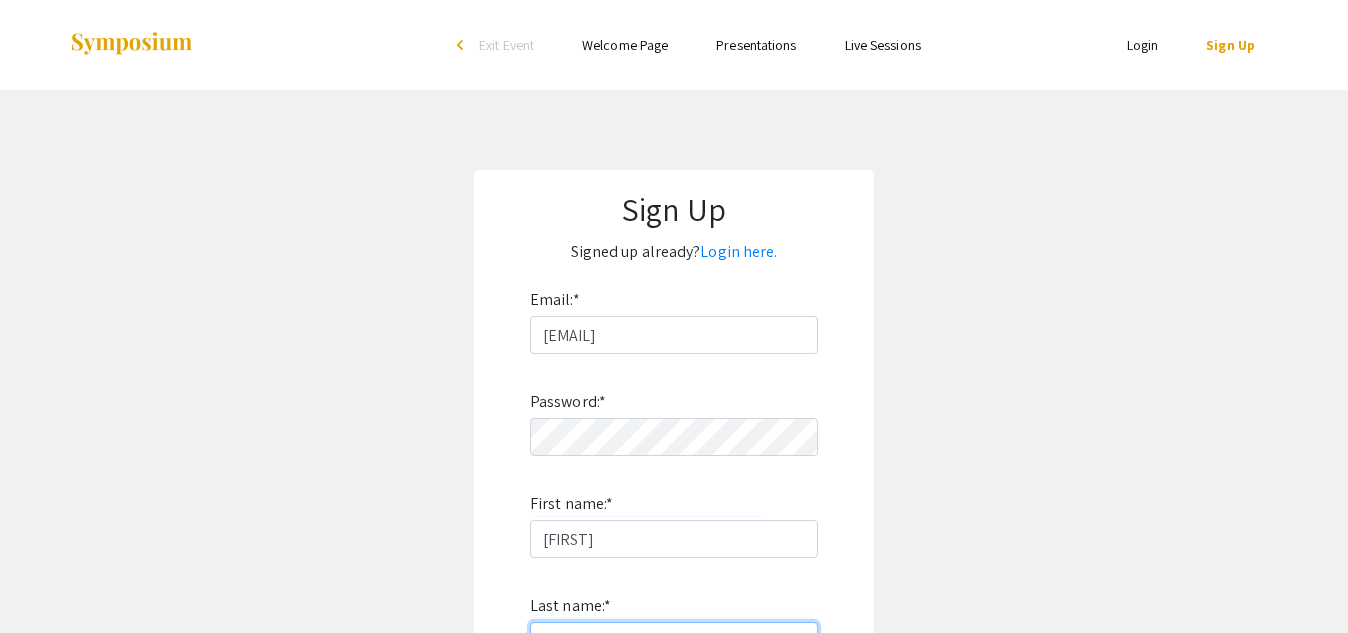 scroll, scrollTop: 27, scrollLeft: 0, axis: vertical 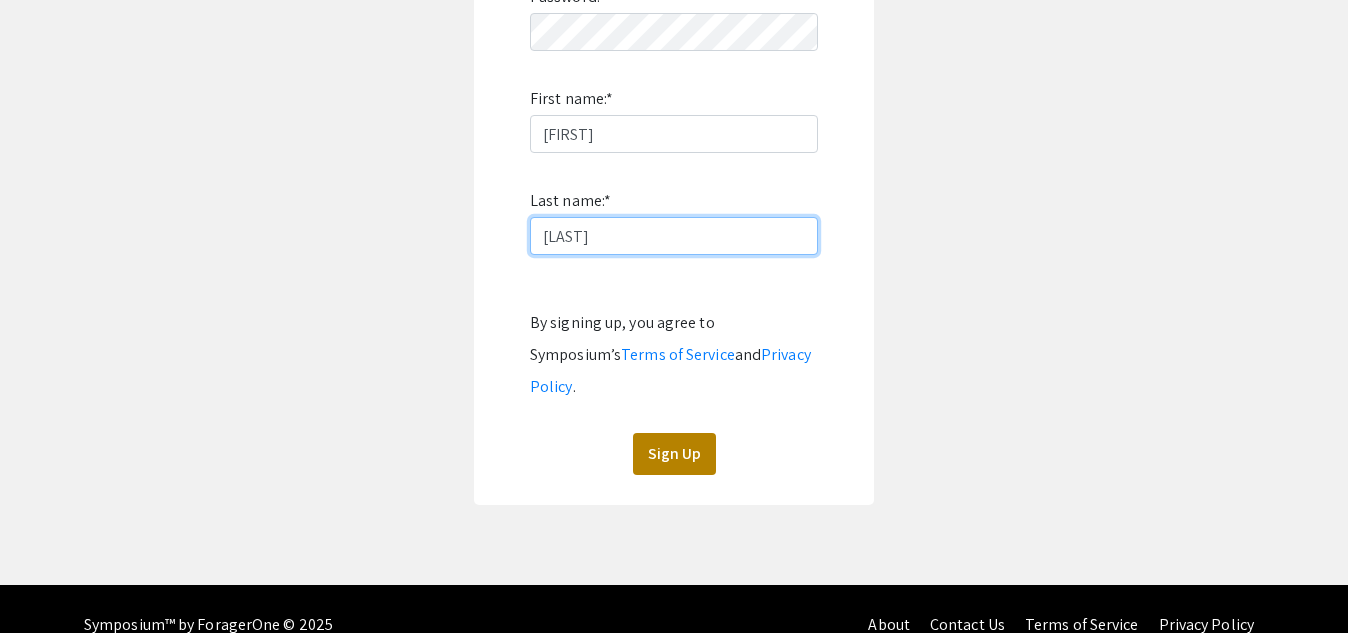 type on "[LAST]" 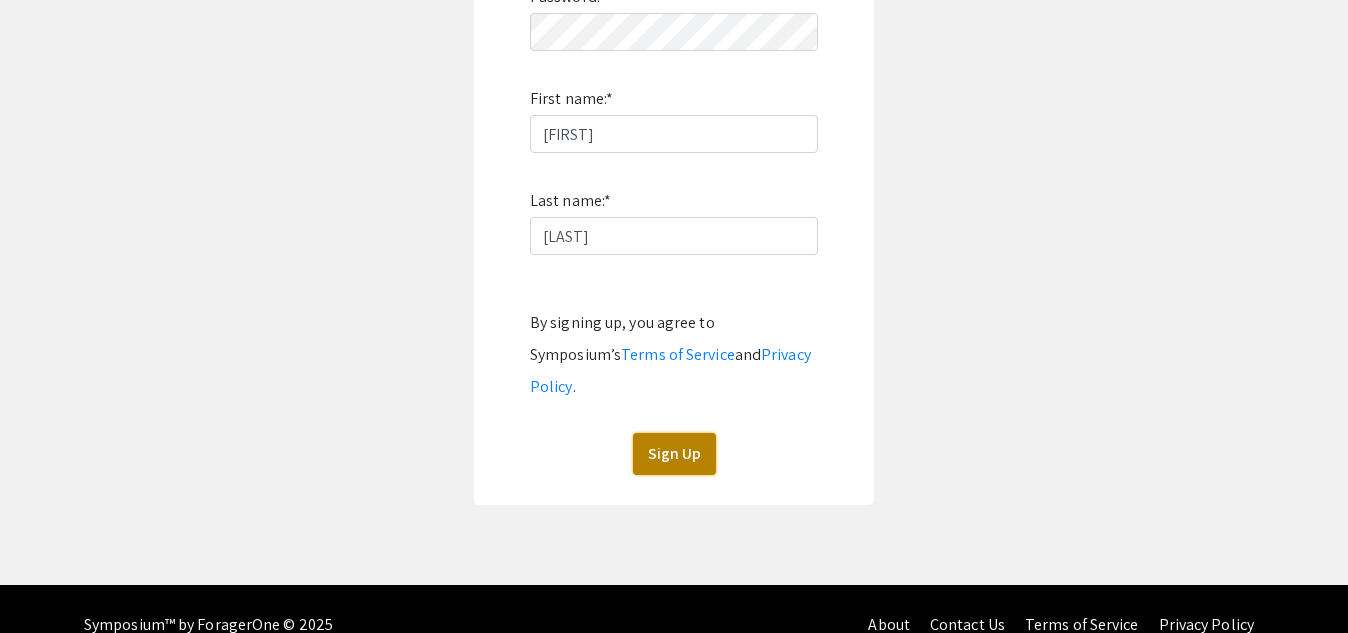 click on "Sign Up" 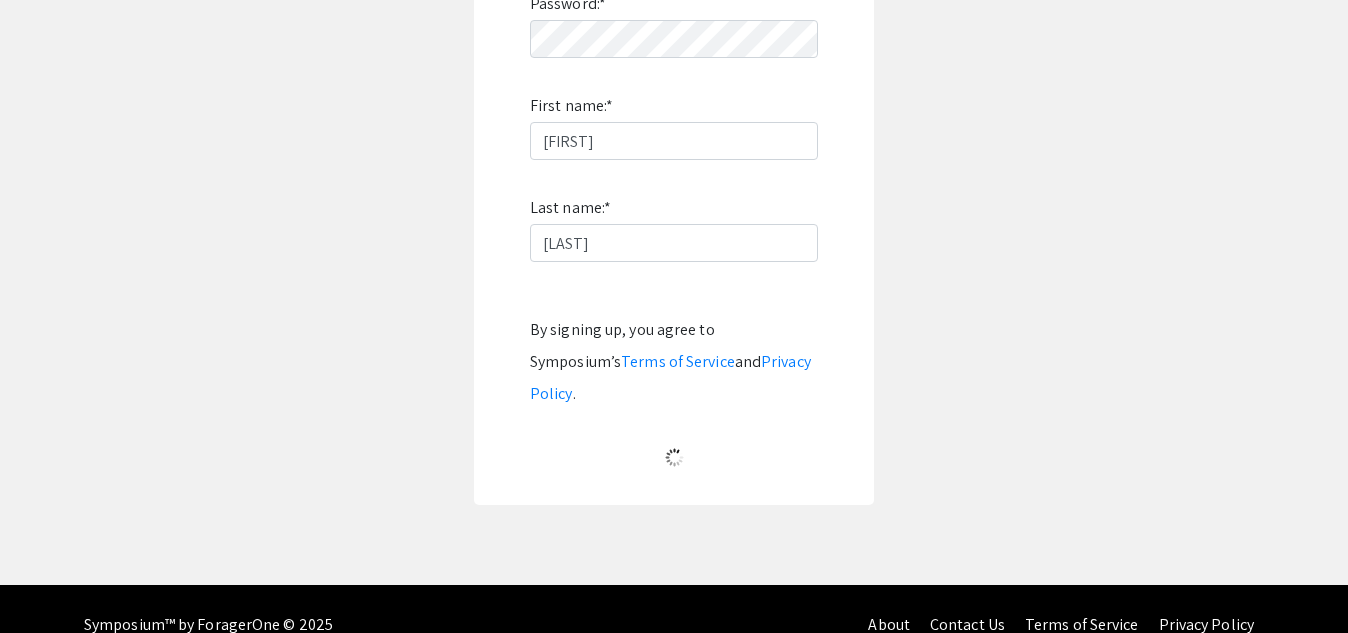 scroll, scrollTop: 117, scrollLeft: 0, axis: vertical 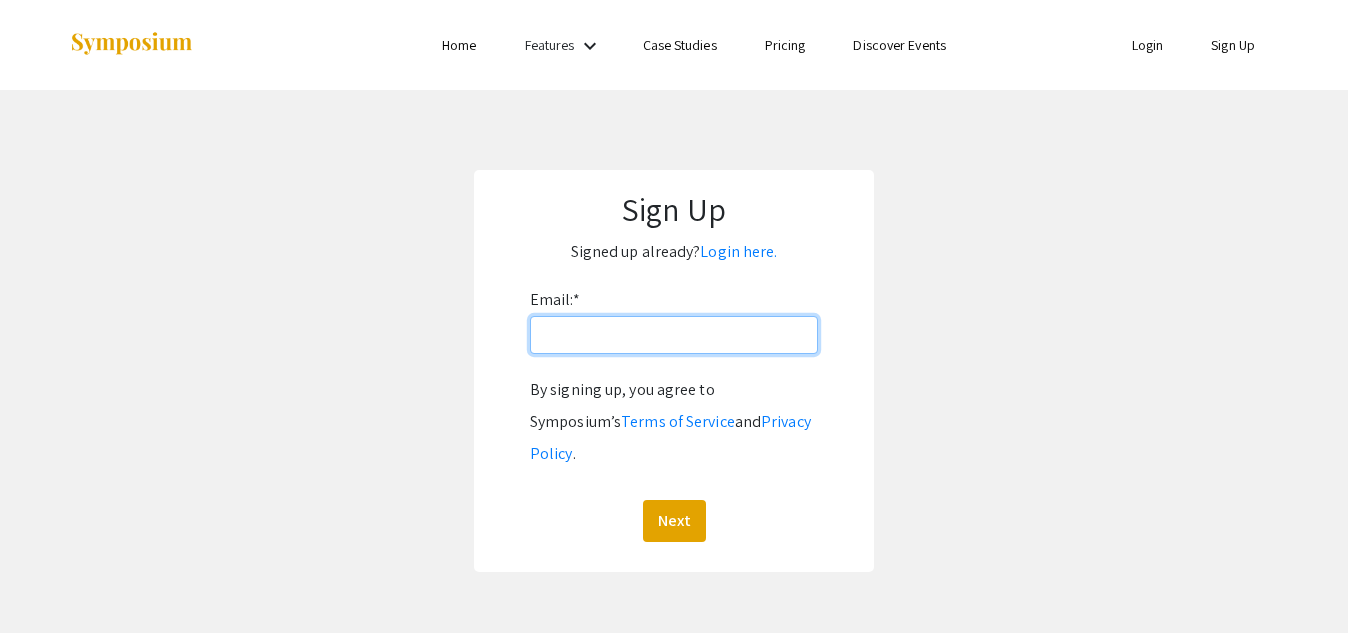 click on "Email:  *" at bounding box center [674, 335] 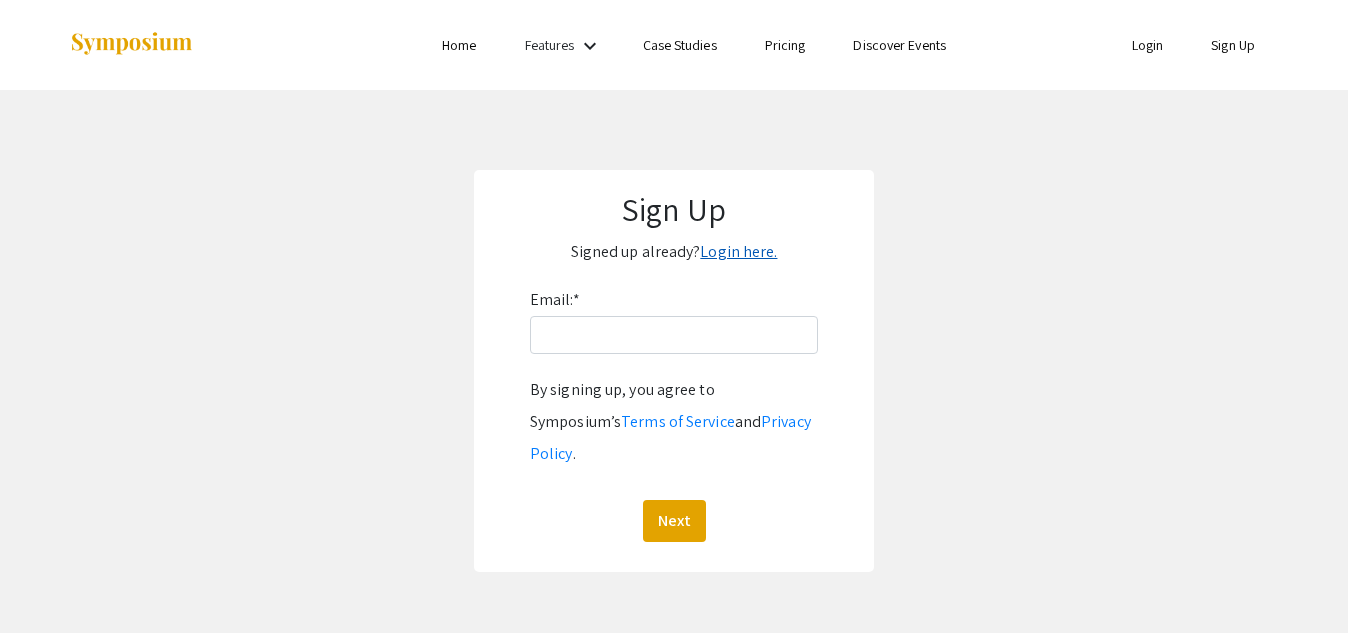 click on "Login here." 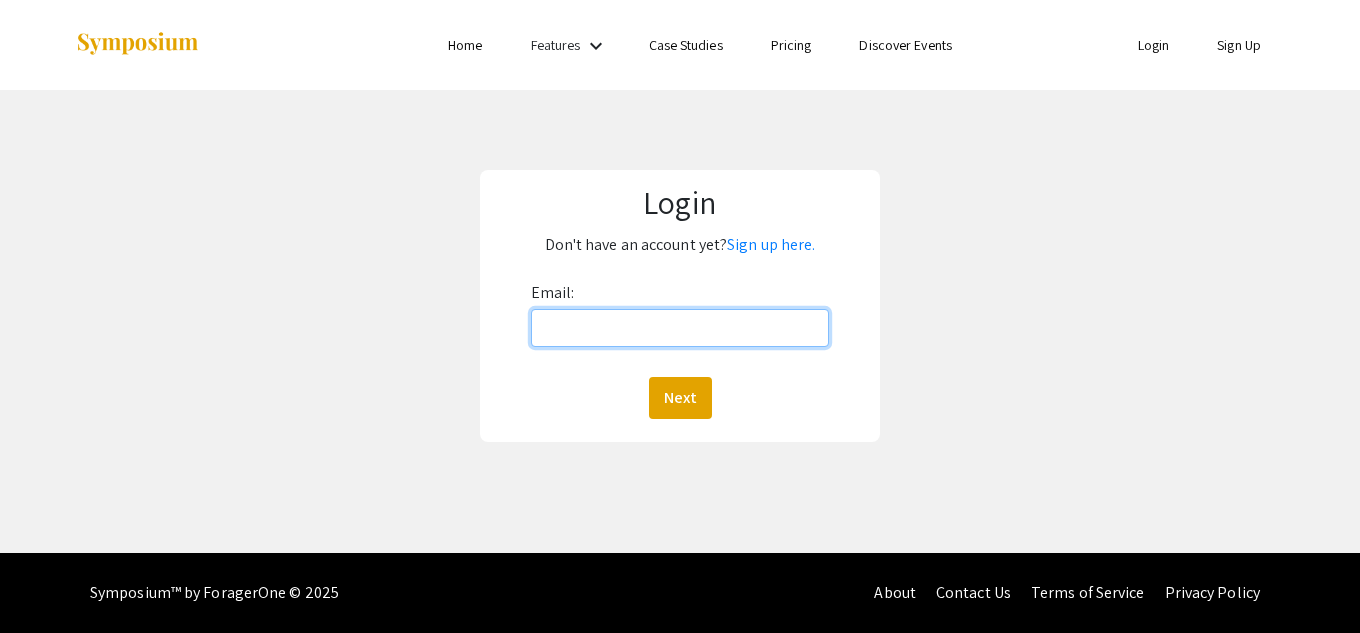 click on "Email:" at bounding box center (680, 328) 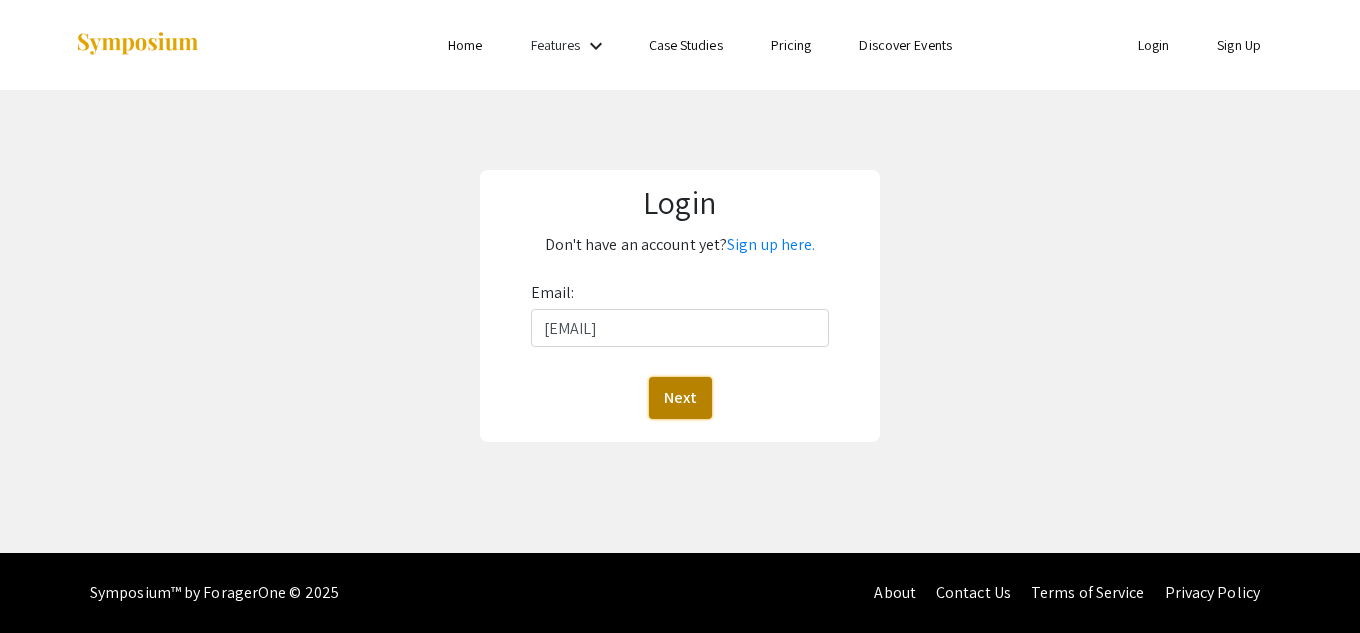 click on "Next" 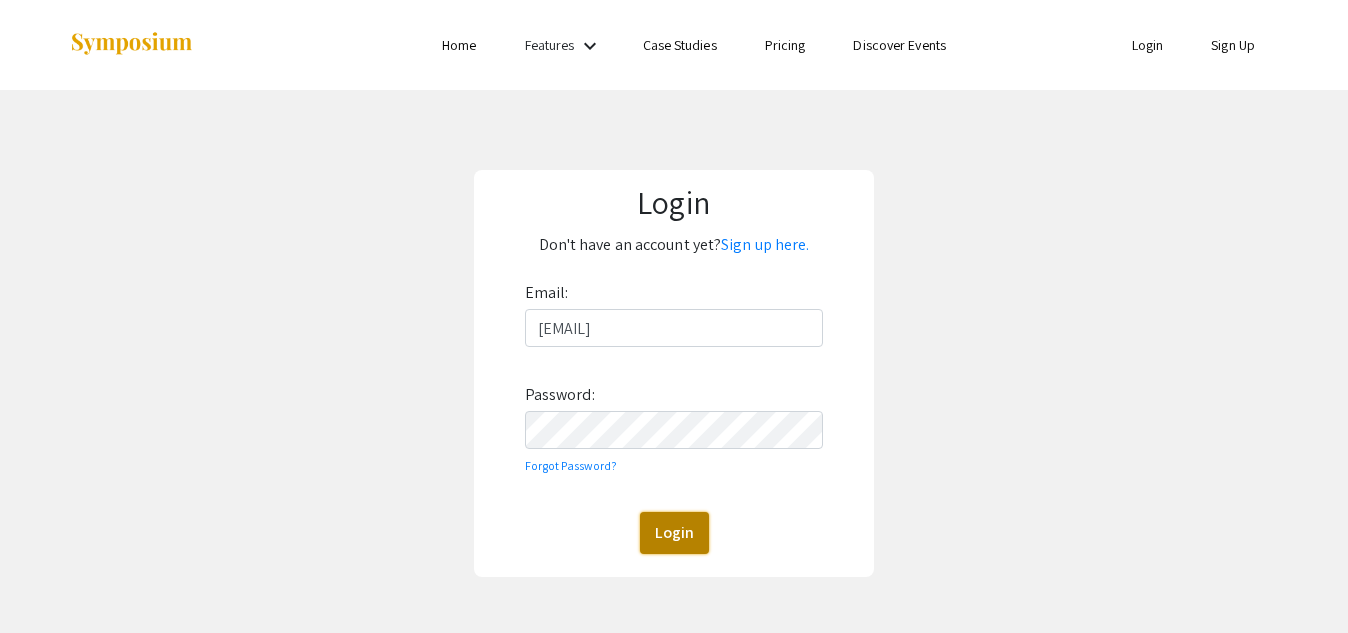 click on "Login" 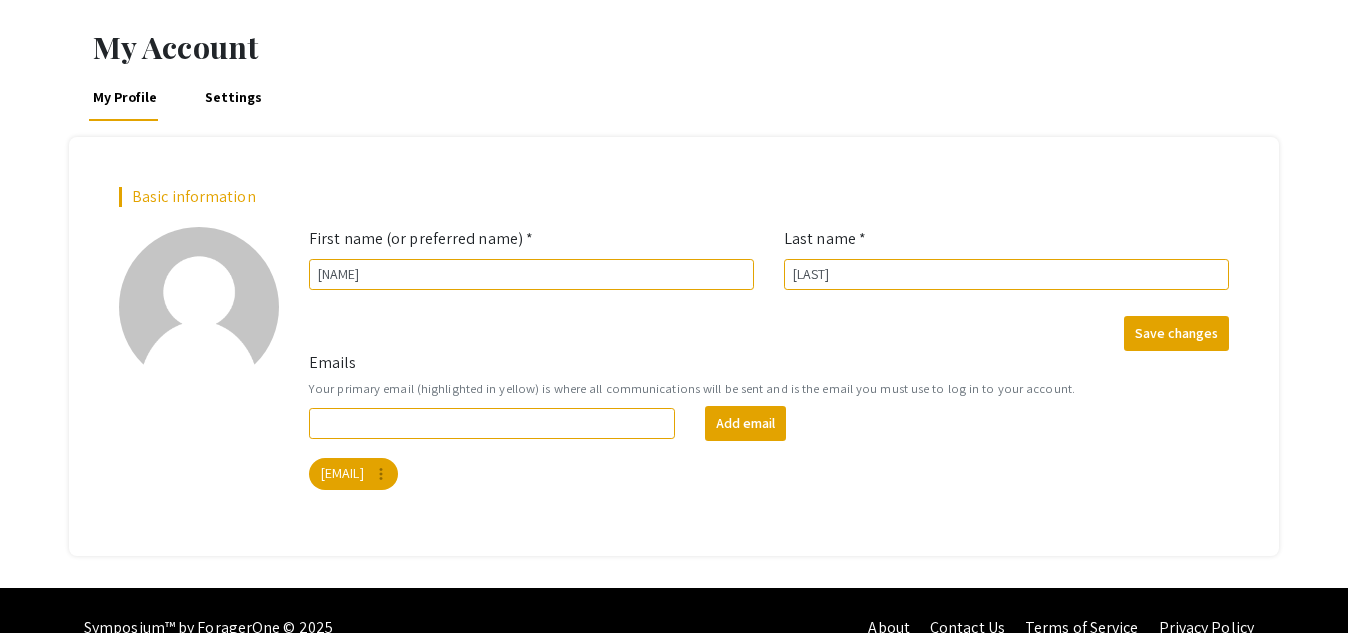 scroll, scrollTop: 100, scrollLeft: 0, axis: vertical 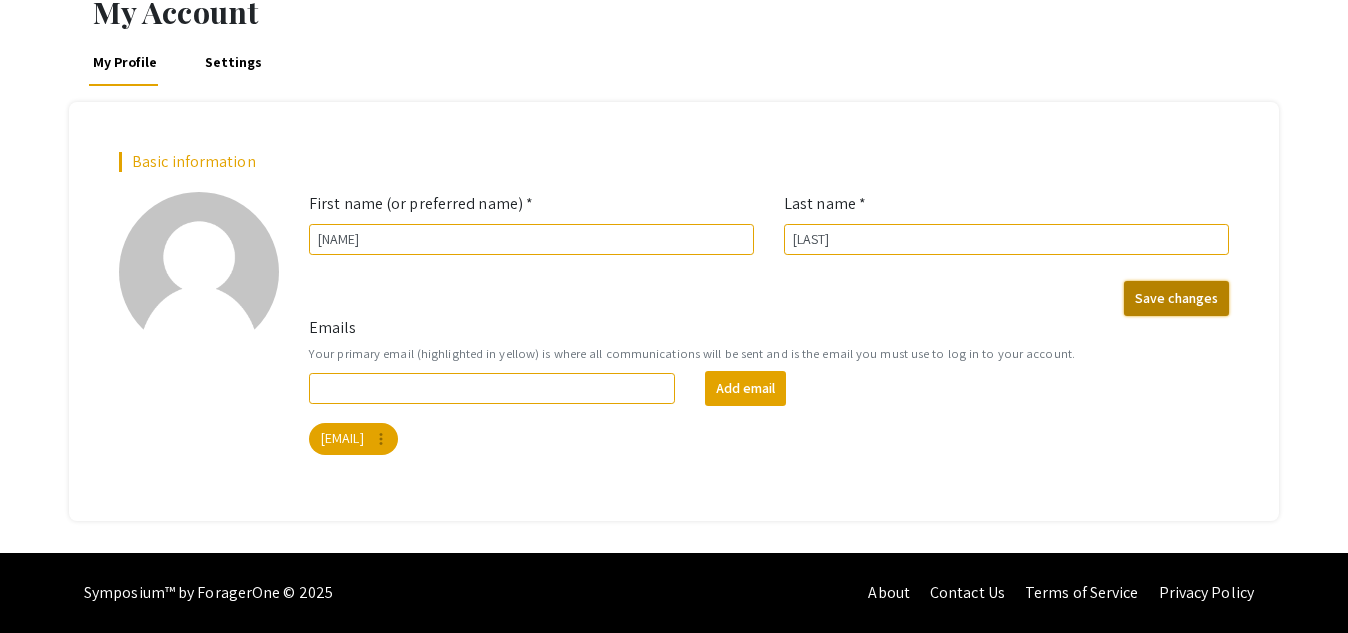 click on "Save changes" 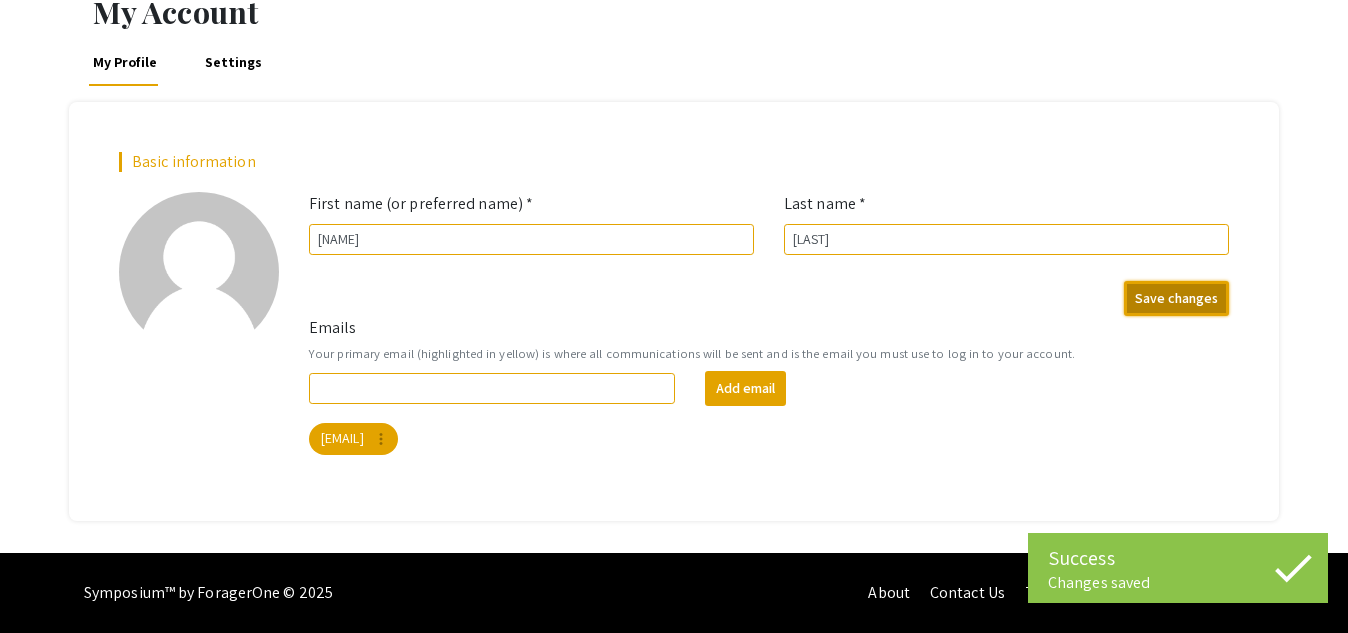 scroll, scrollTop: 0, scrollLeft: 0, axis: both 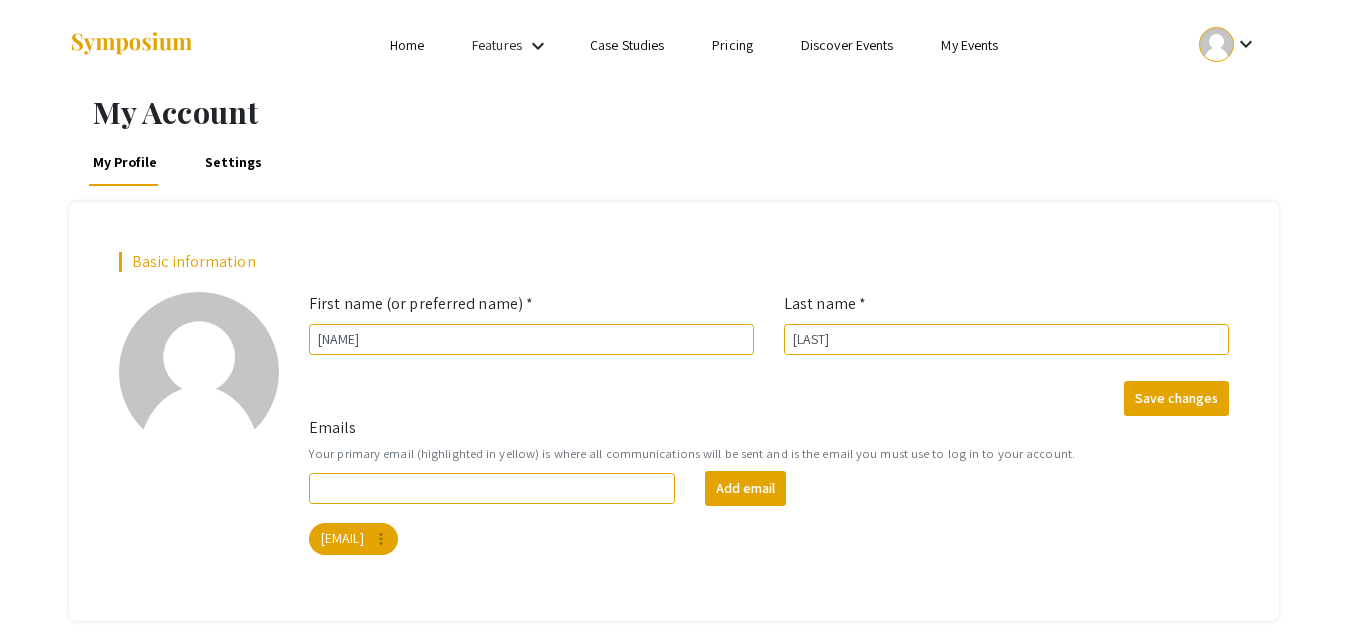 click on "keyboard_arrow_down" at bounding box center (538, 46) 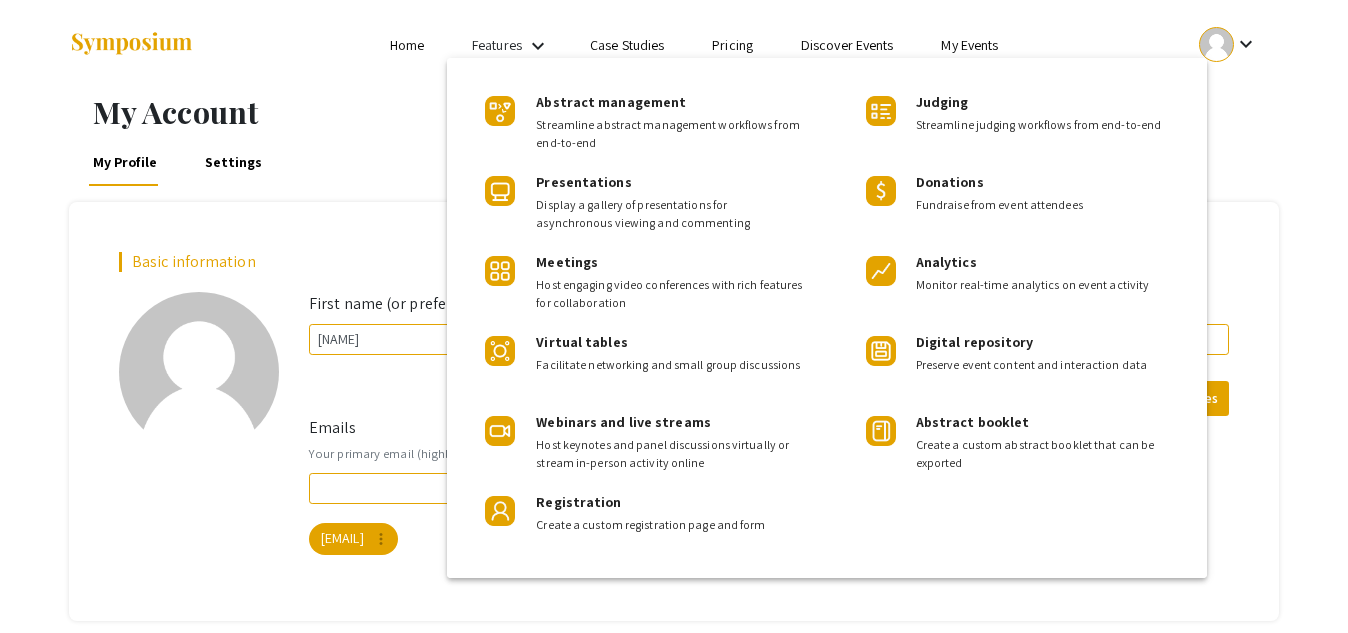 click at bounding box center (674, 316) 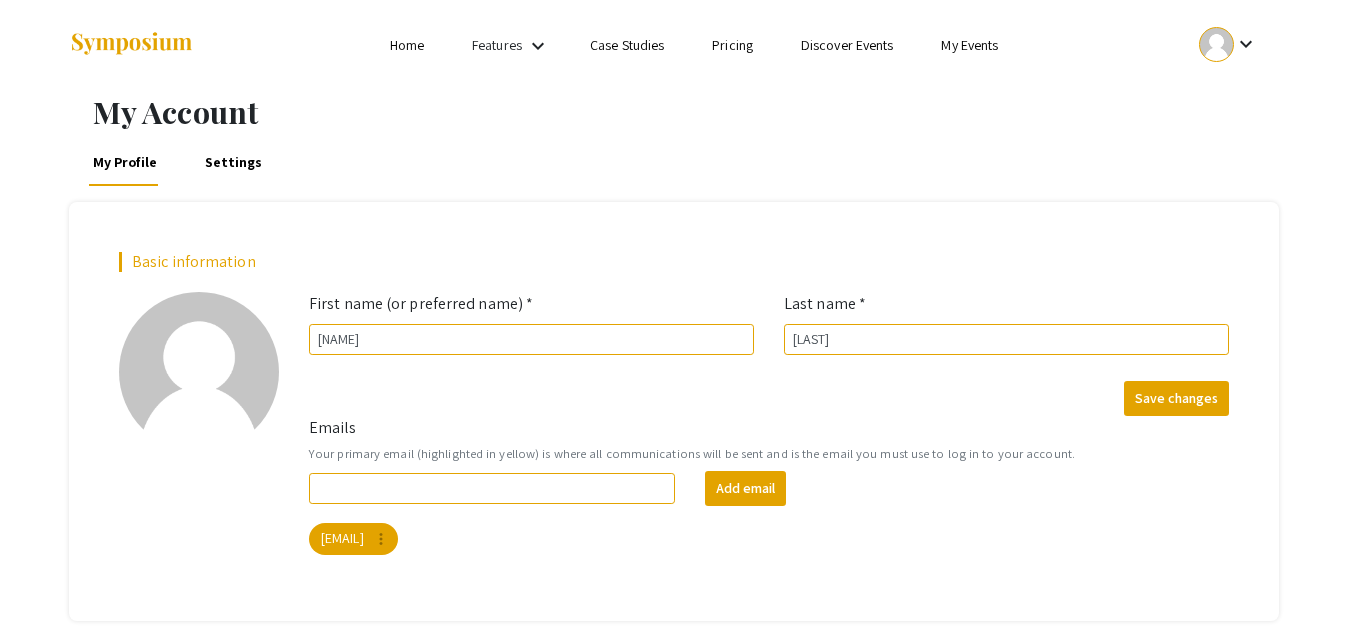 type 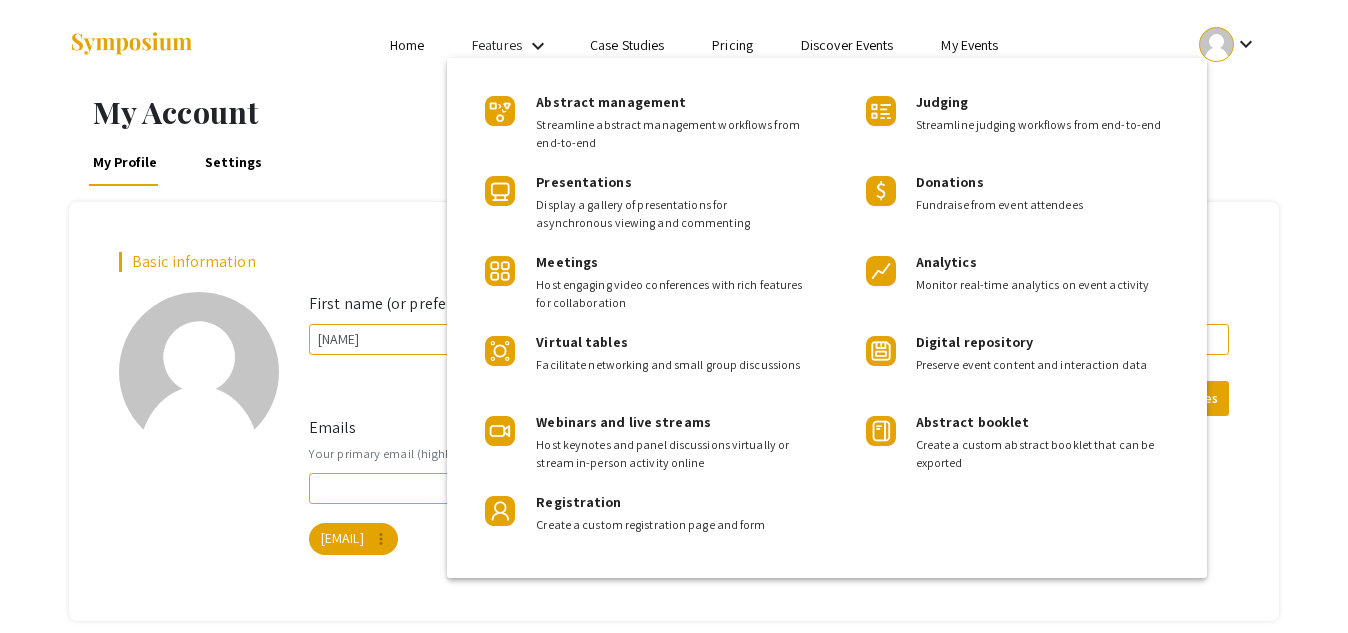 click at bounding box center [674, 316] 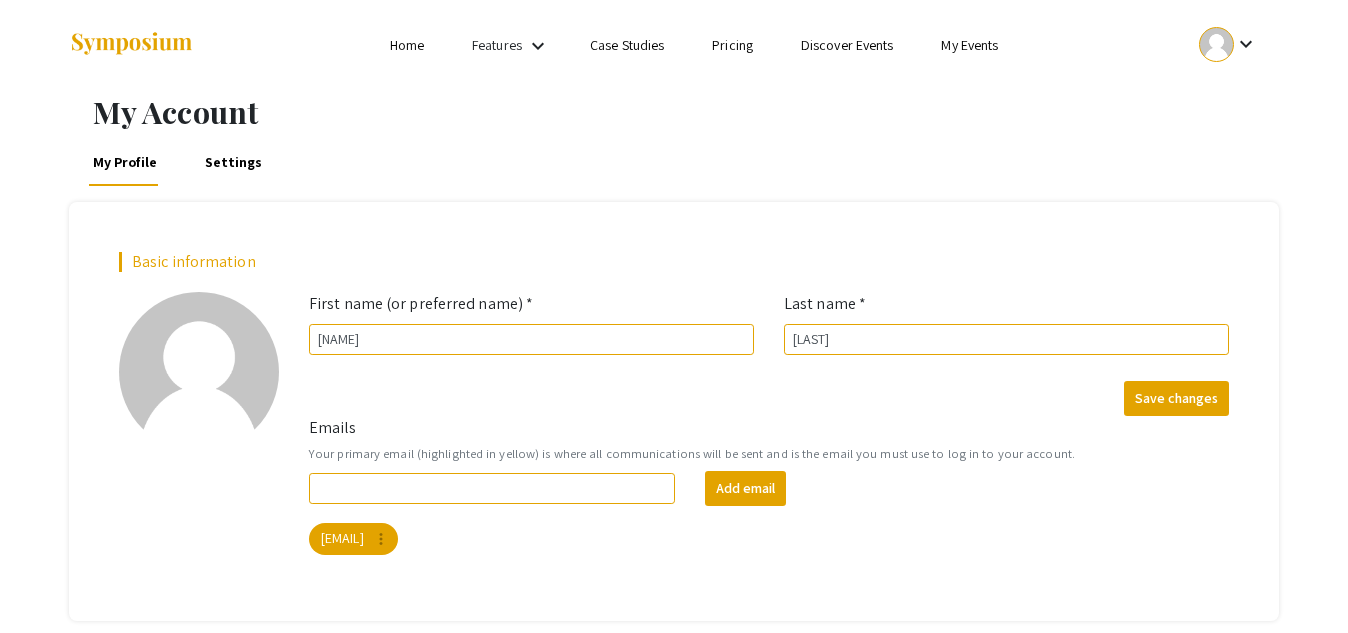 click on "Case Studies" at bounding box center [627, 45] 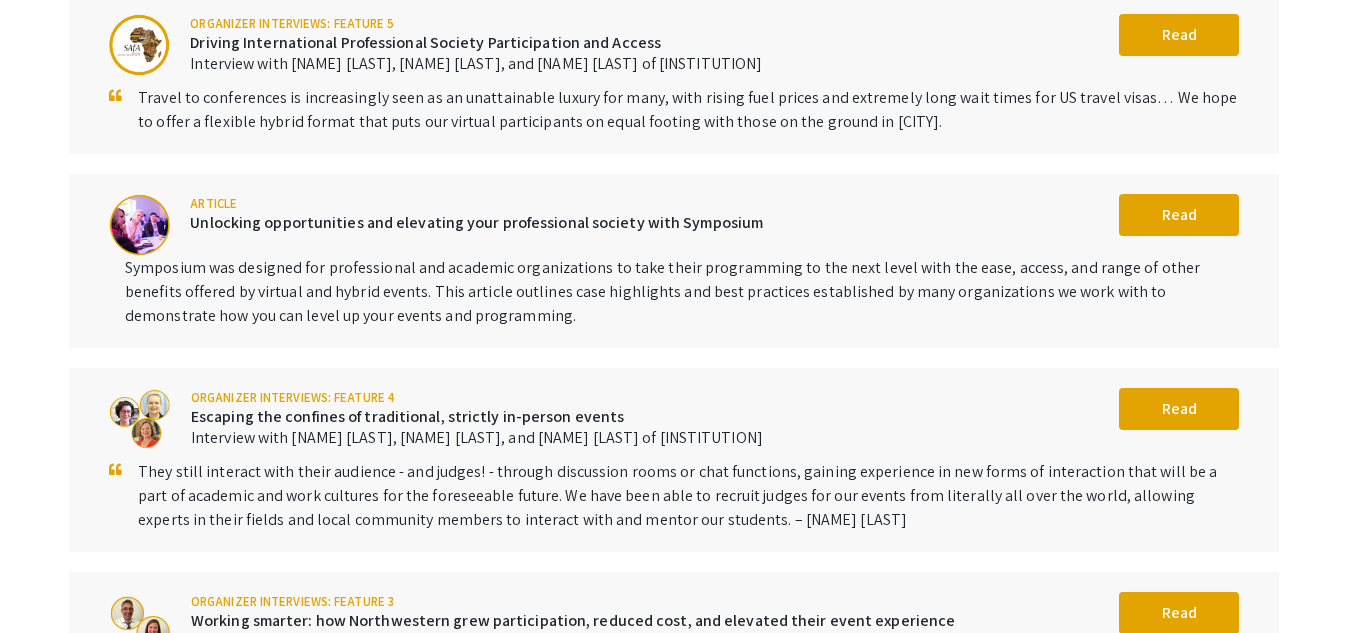 scroll, scrollTop: 0, scrollLeft: 0, axis: both 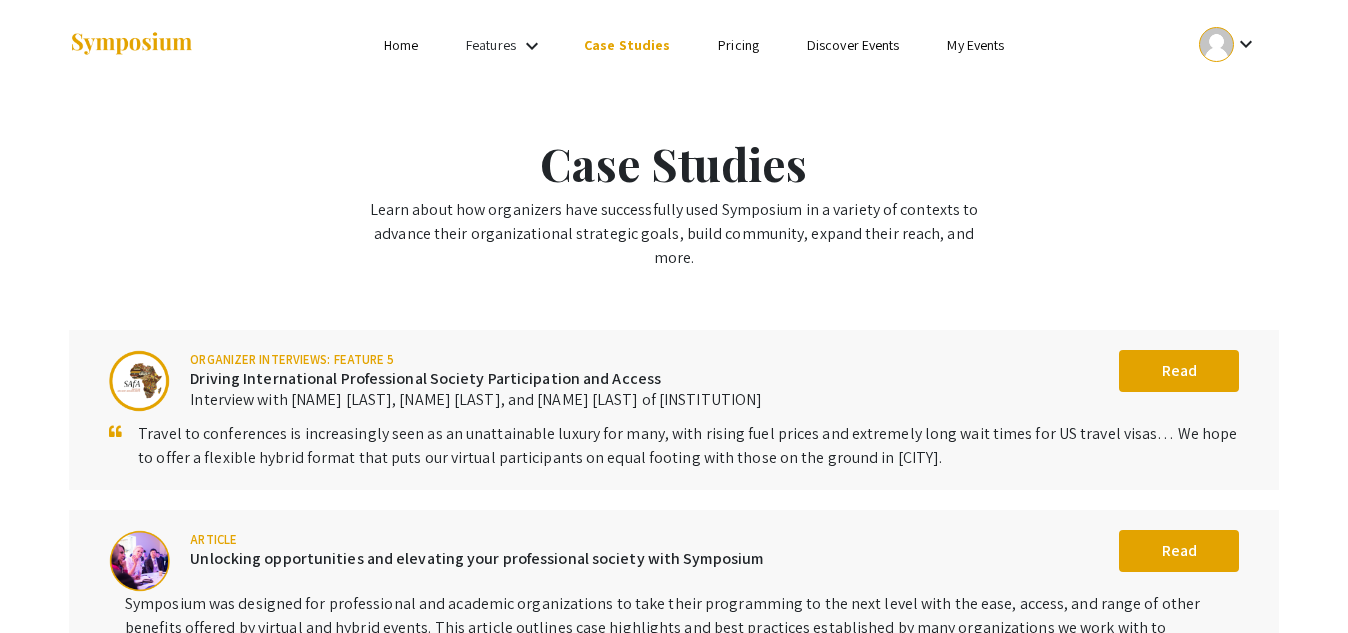 click on "My Events" at bounding box center [975, 45] 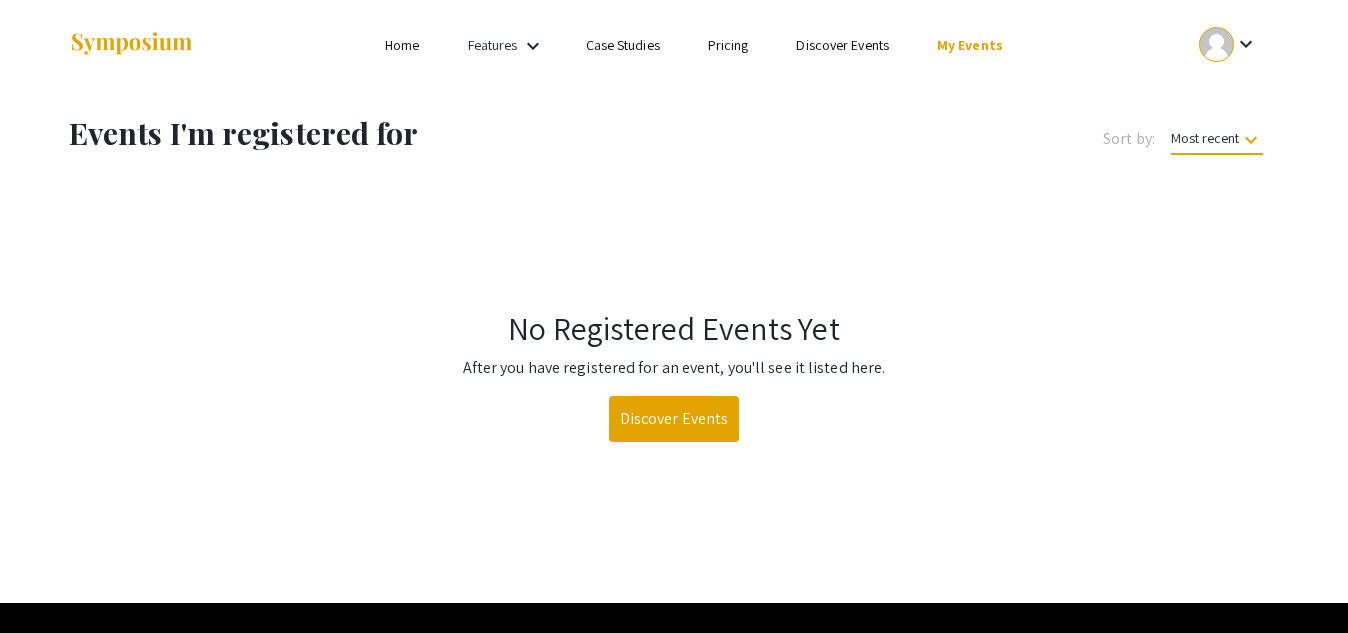 click on "Home" at bounding box center [402, 45] 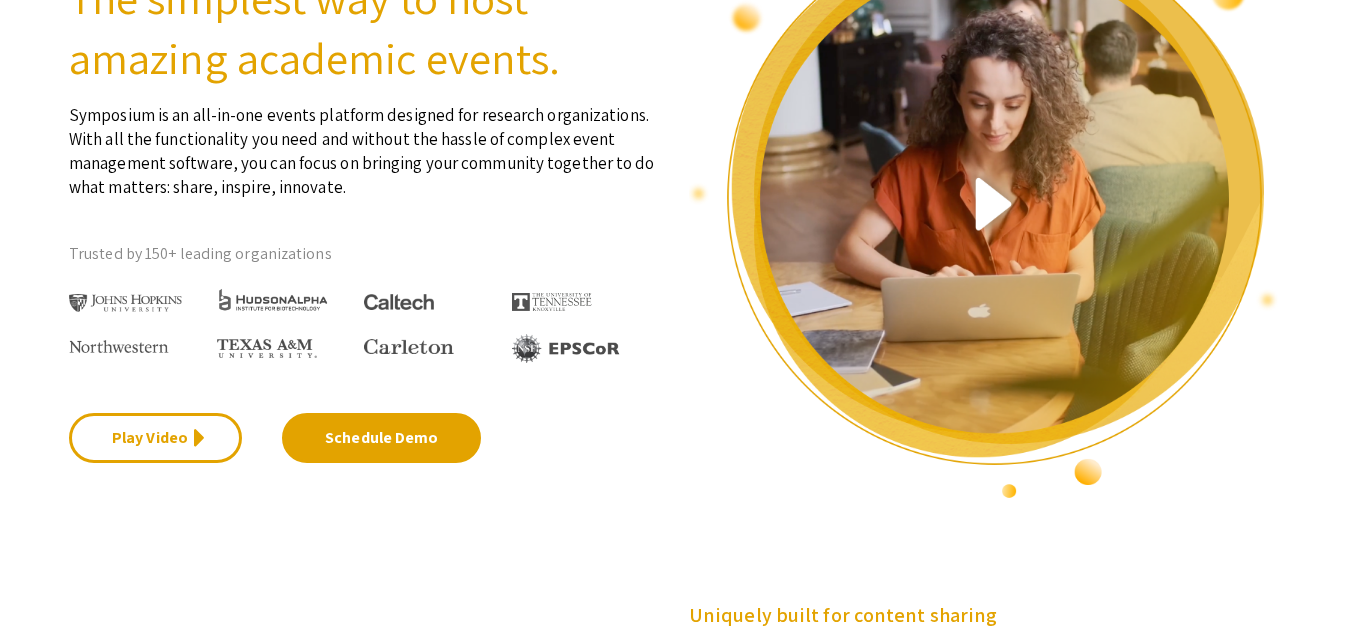 scroll, scrollTop: 0, scrollLeft: 0, axis: both 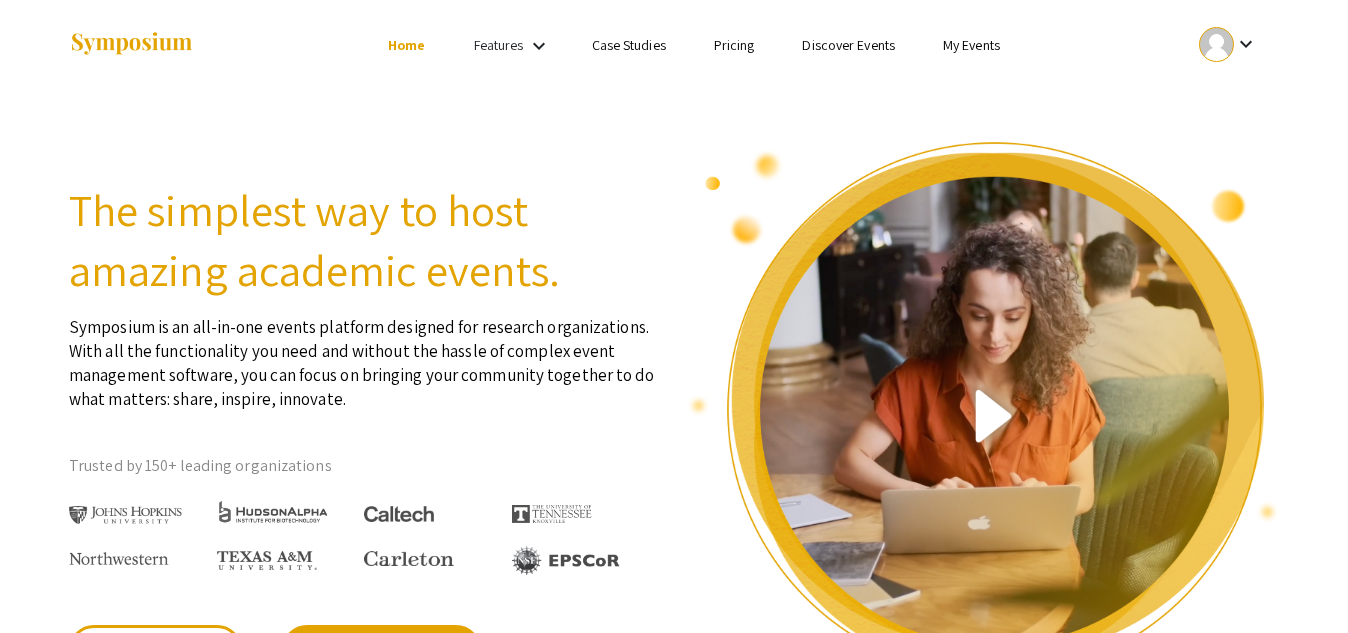 click on "keyboard_arrow_down" at bounding box center [539, 46] 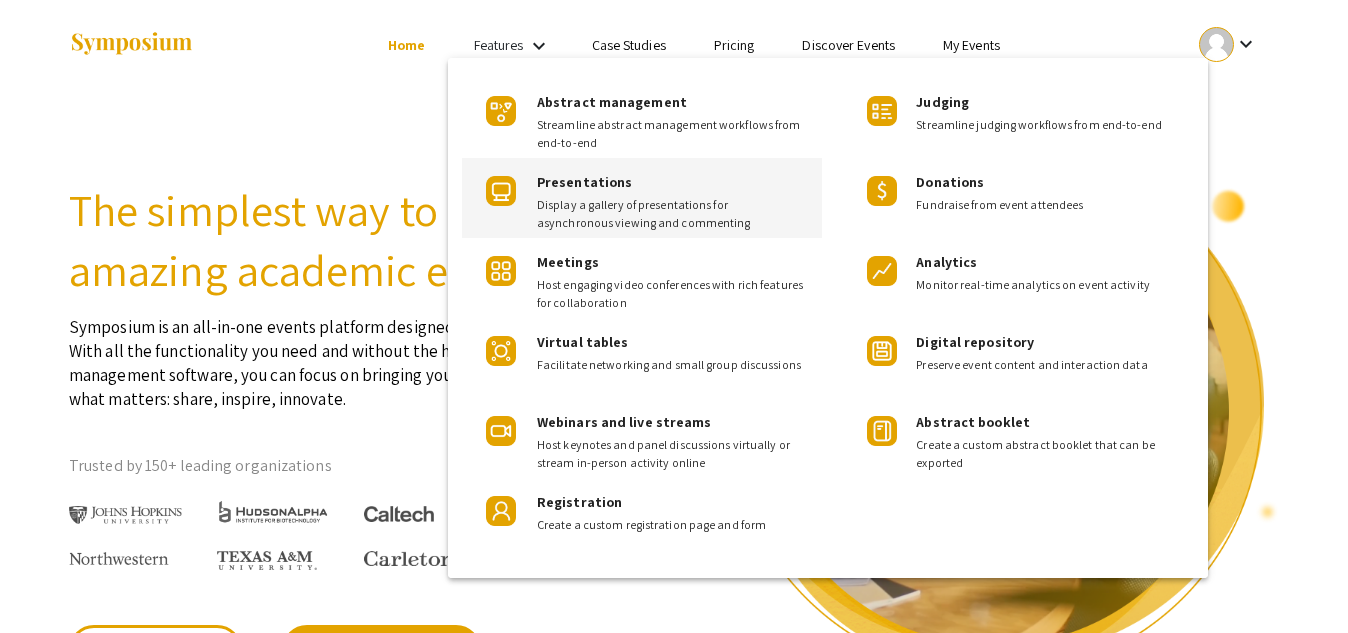 click on "Display a gallery of presentations for asynchronous viewing and commenting" at bounding box center [671, 214] 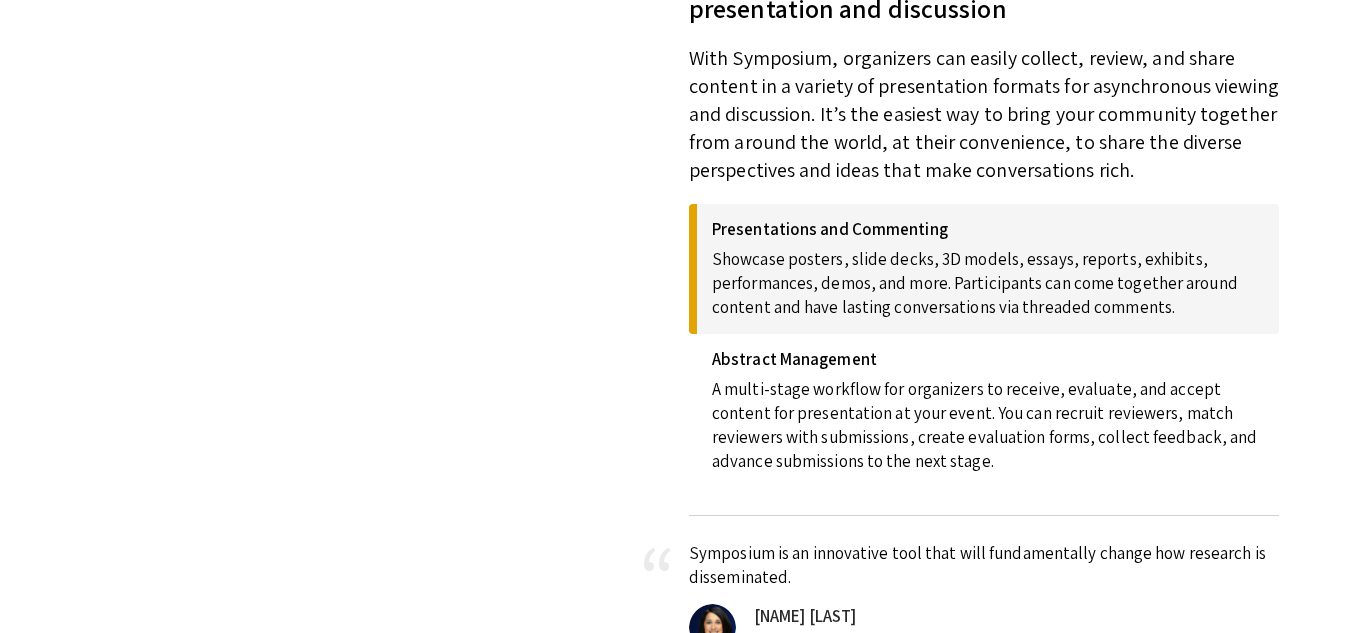 scroll, scrollTop: 1112, scrollLeft: 0, axis: vertical 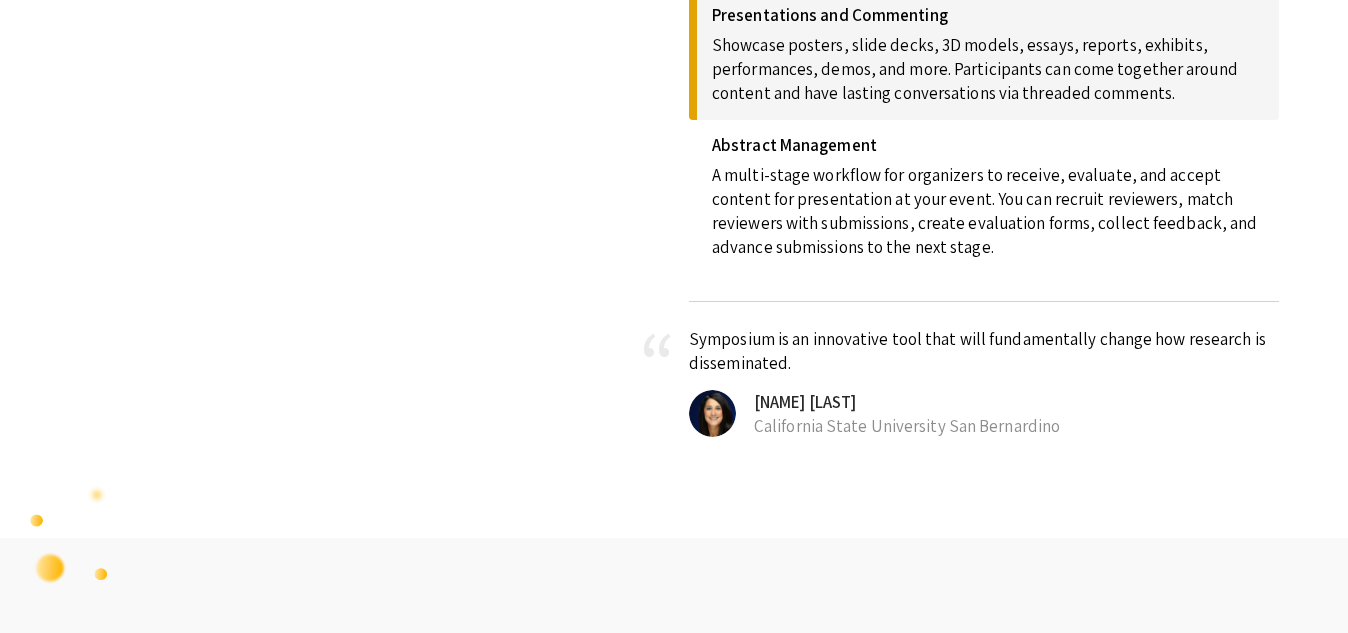 click on "Showcase posters, slide decks, 3D models, essays, reports, exhibits, performances, demos, and more. Participants can come together around content and have lasting conversations via threaded comments." at bounding box center (988, 65) 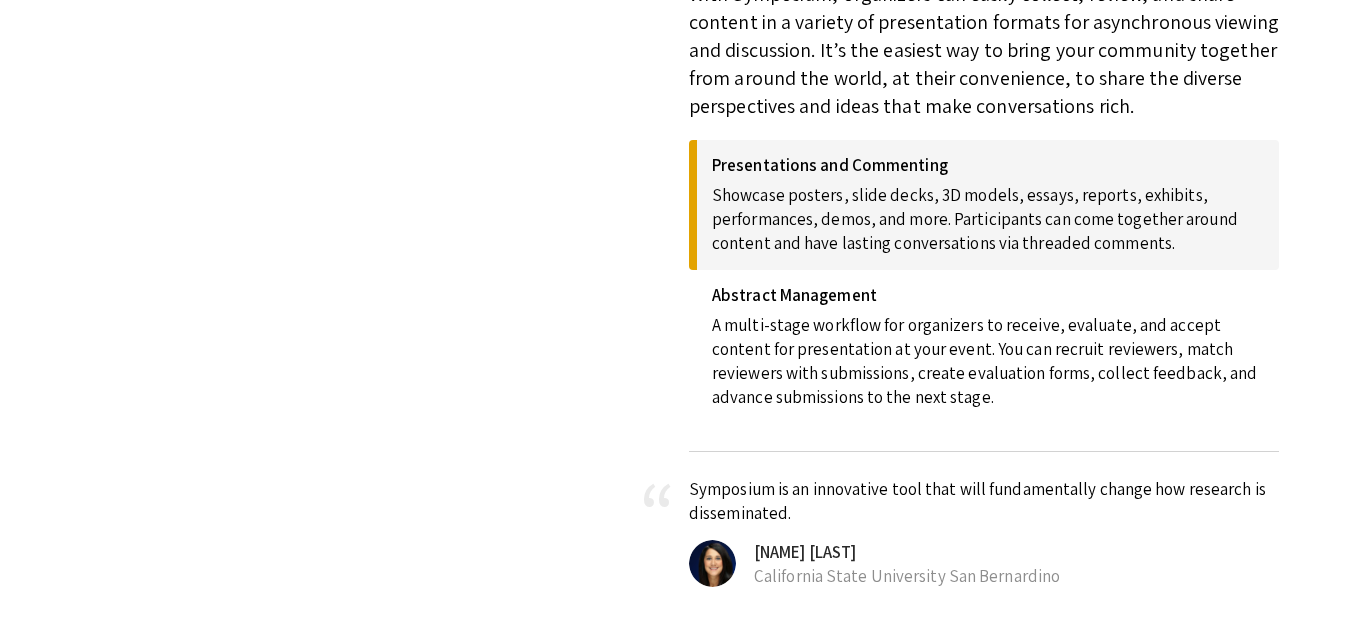 scroll, scrollTop: 912, scrollLeft: 0, axis: vertical 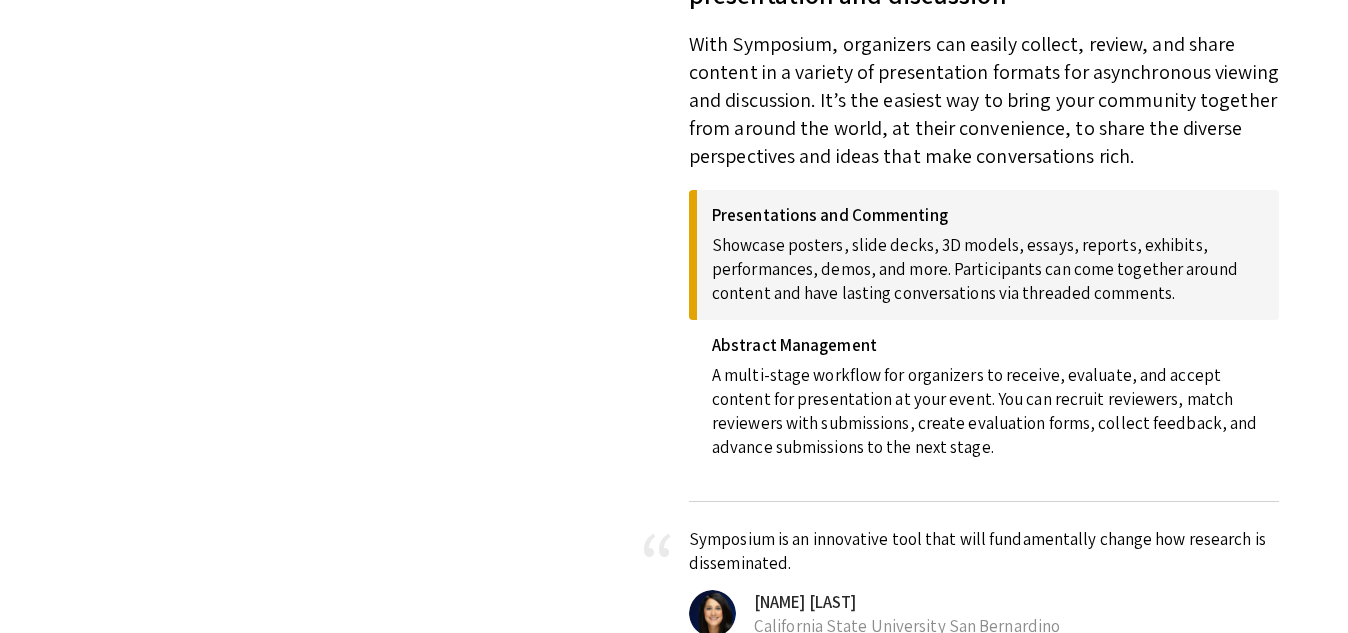 click on "Showcase posters, slide decks, 3D models, essays, reports, exhibits, performances, demos, and more. Participants can come together around content and have lasting conversations via threaded comments." at bounding box center (988, 265) 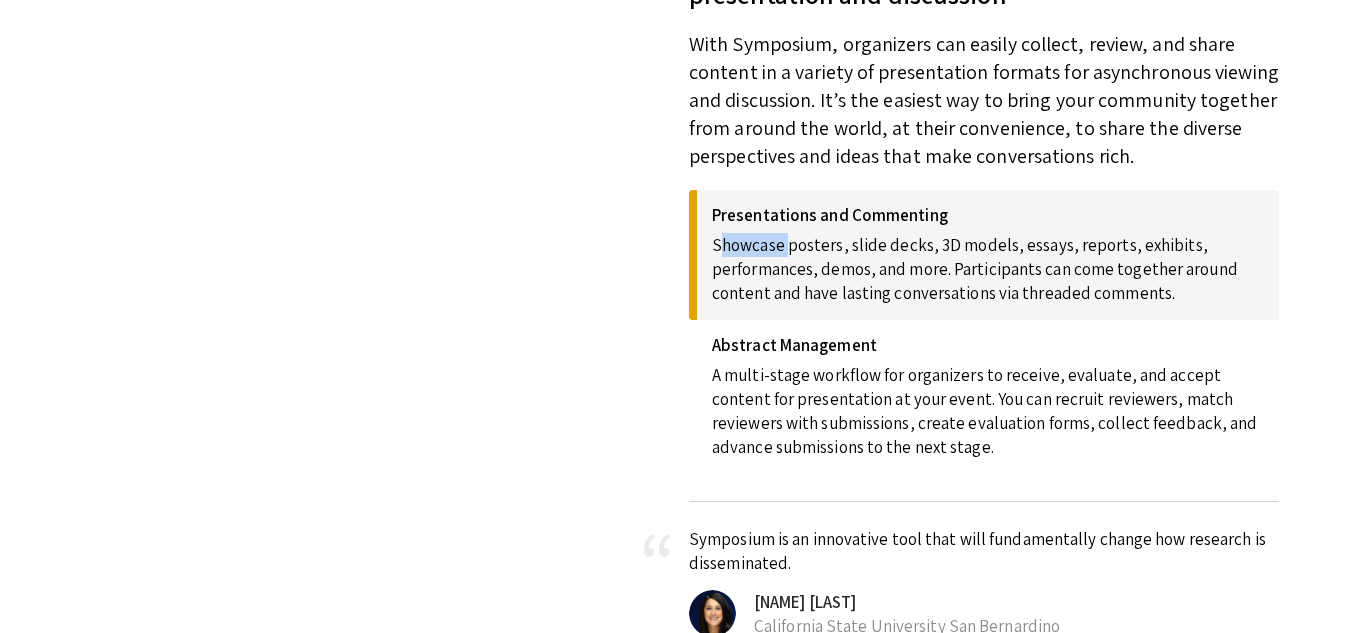 click on "Showcase posters, slide decks, 3D models, essays, reports, exhibits, performances, demos, and more. Participants can come together around content and have lasting conversations via threaded comments." at bounding box center [988, 265] 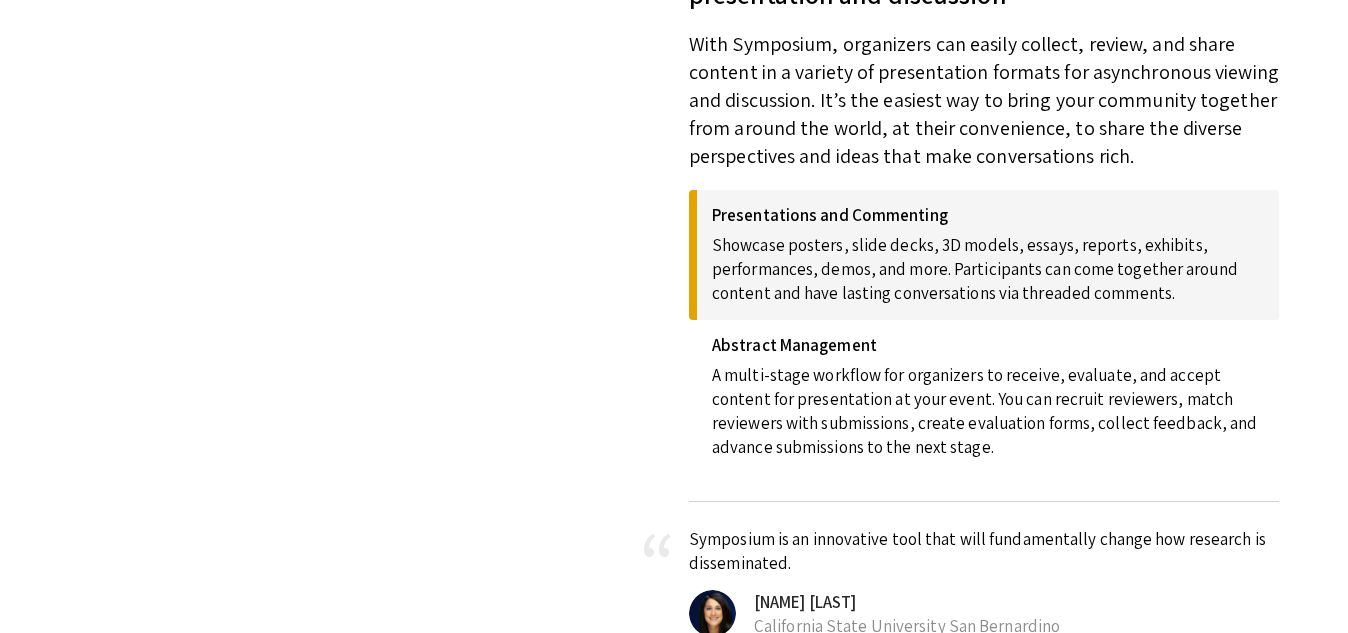 click on "Showcase posters, slide decks, 3D models, essays, reports, exhibits, performances, demos, and more. Participants can come together around content and have lasting conversations via threaded comments." at bounding box center (988, 265) 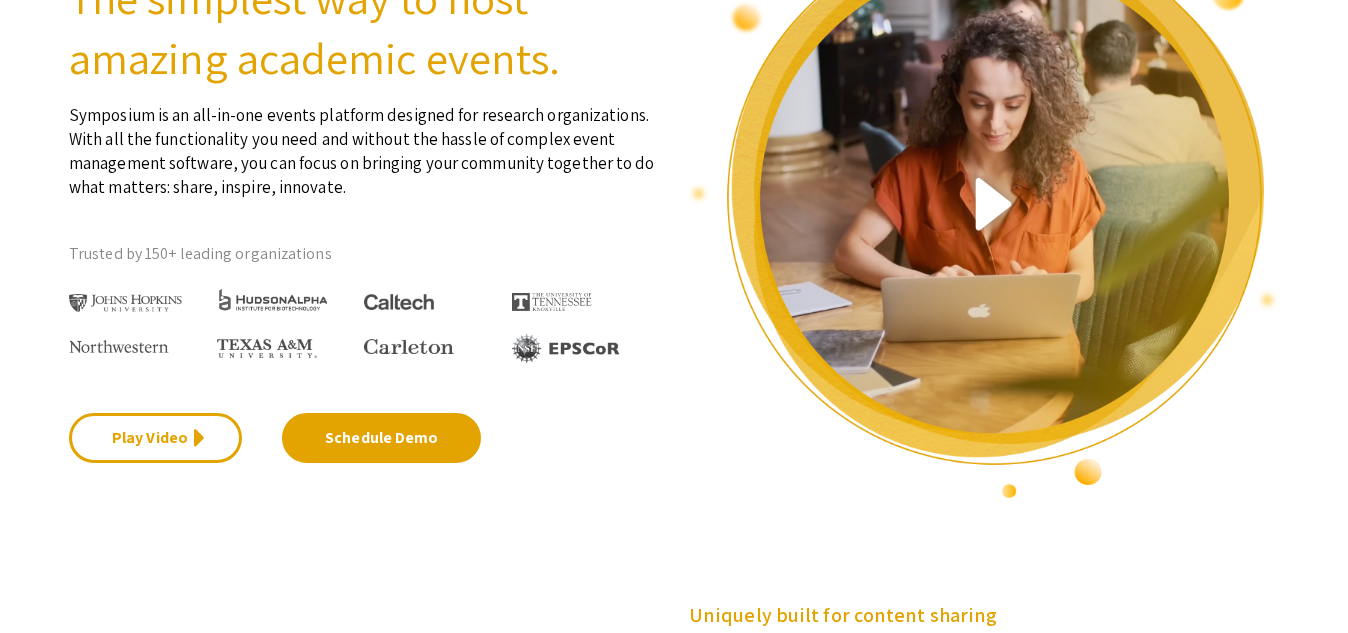 scroll, scrollTop: 0, scrollLeft: 0, axis: both 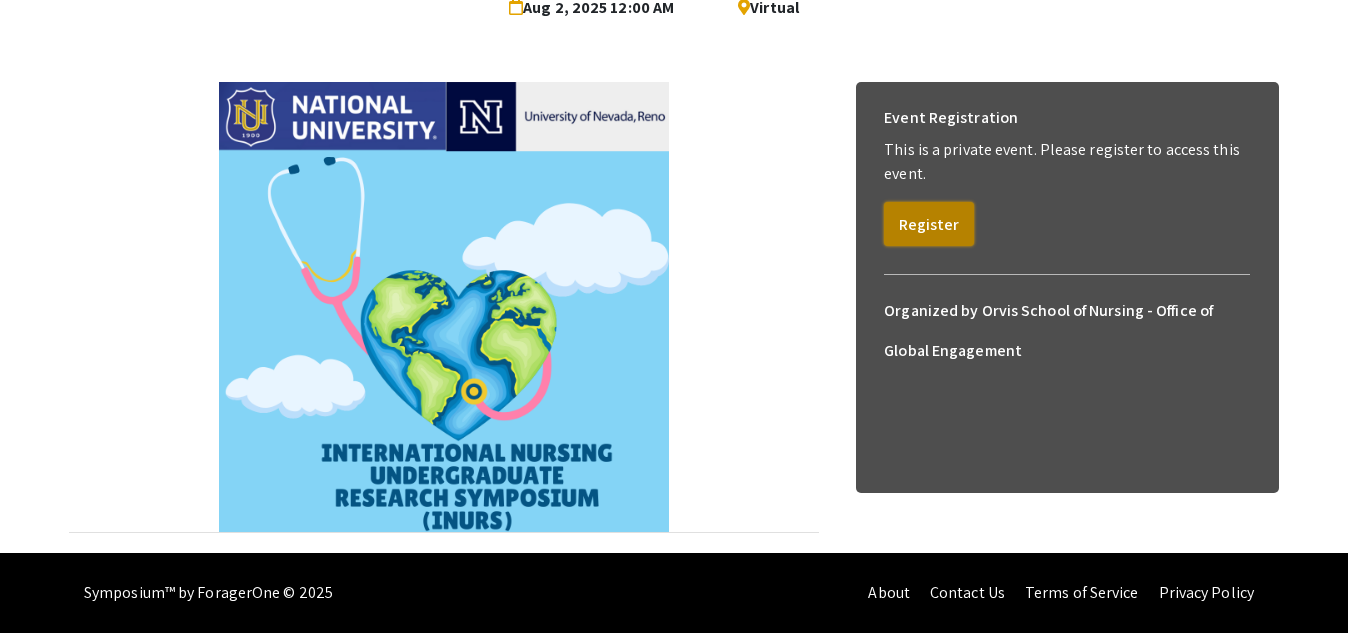 click on "Register" 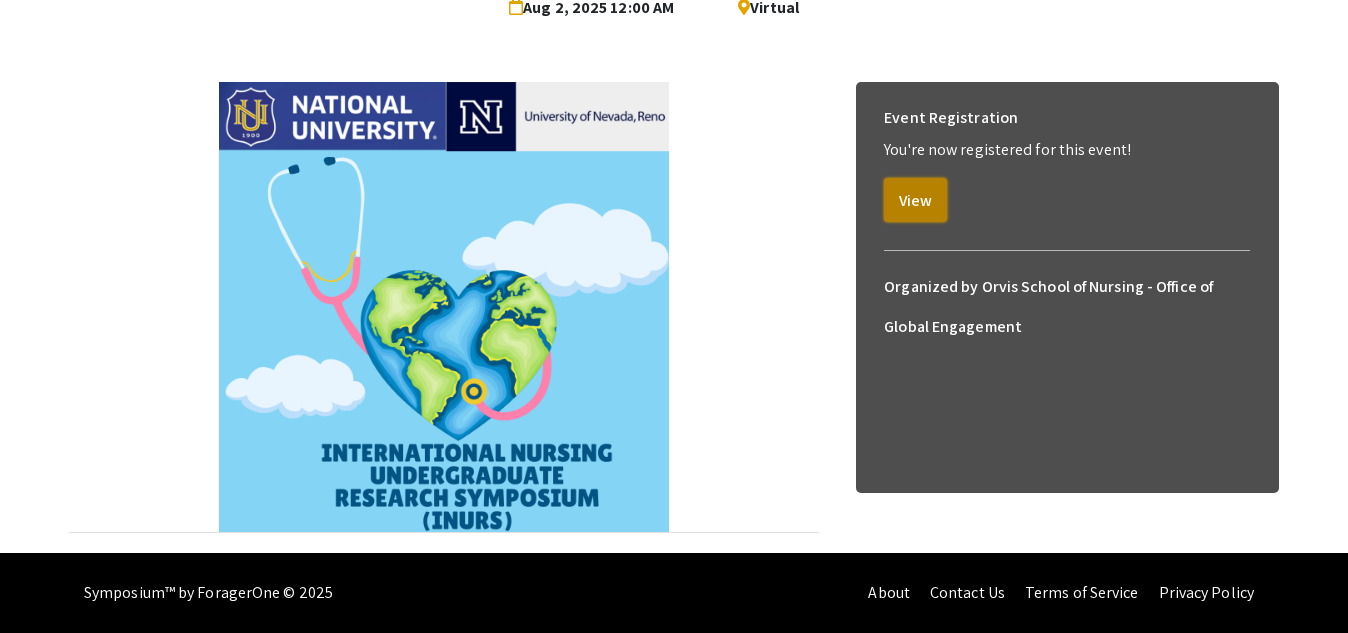 click on "View" 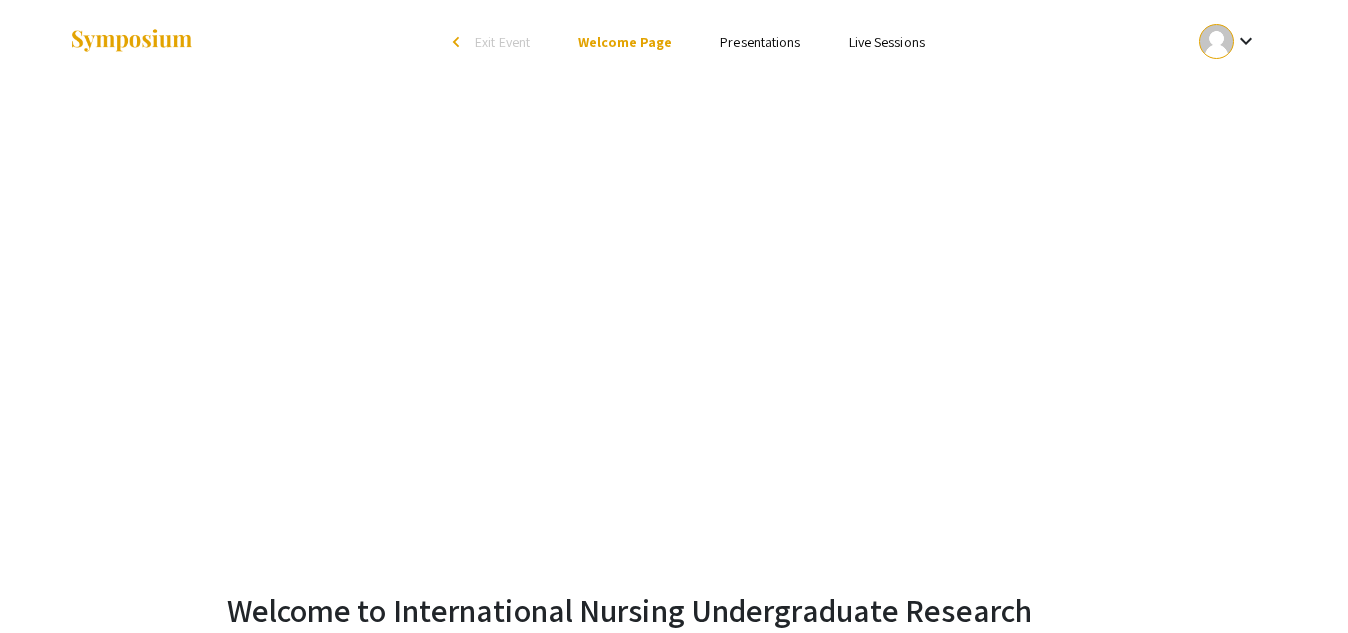 scroll, scrollTop: 0, scrollLeft: 0, axis: both 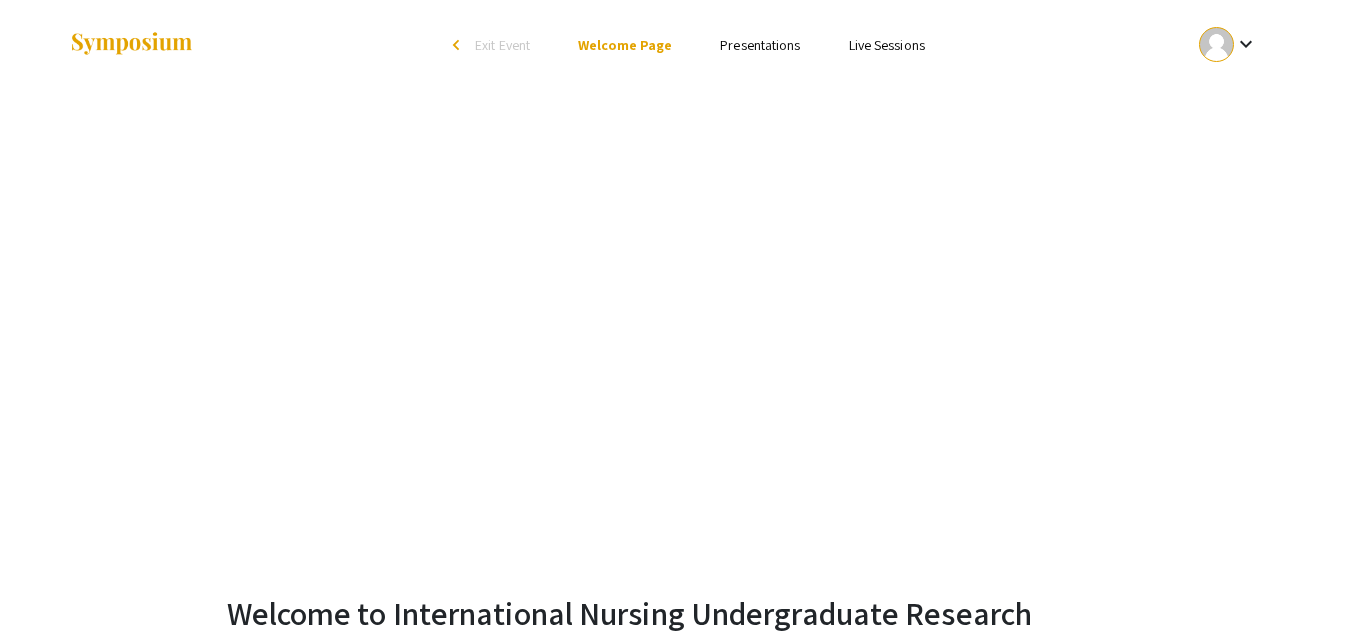 click on "Presentations" at bounding box center [760, 45] 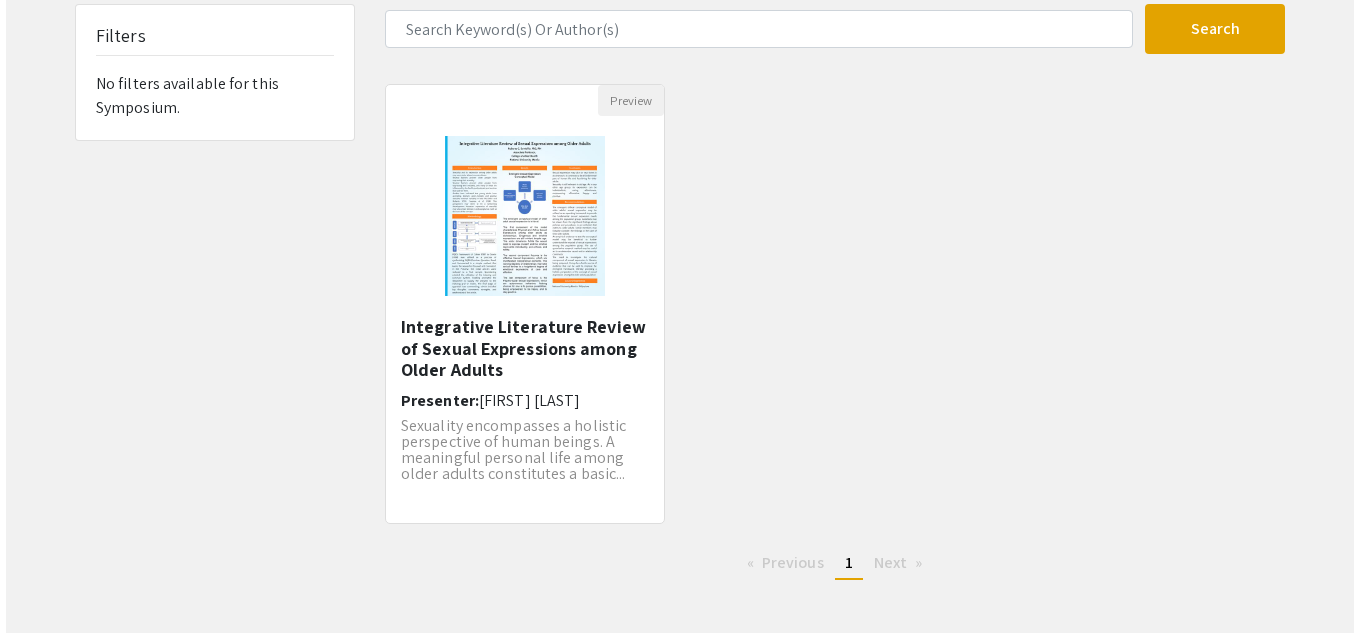 scroll, scrollTop: 100, scrollLeft: 0, axis: vertical 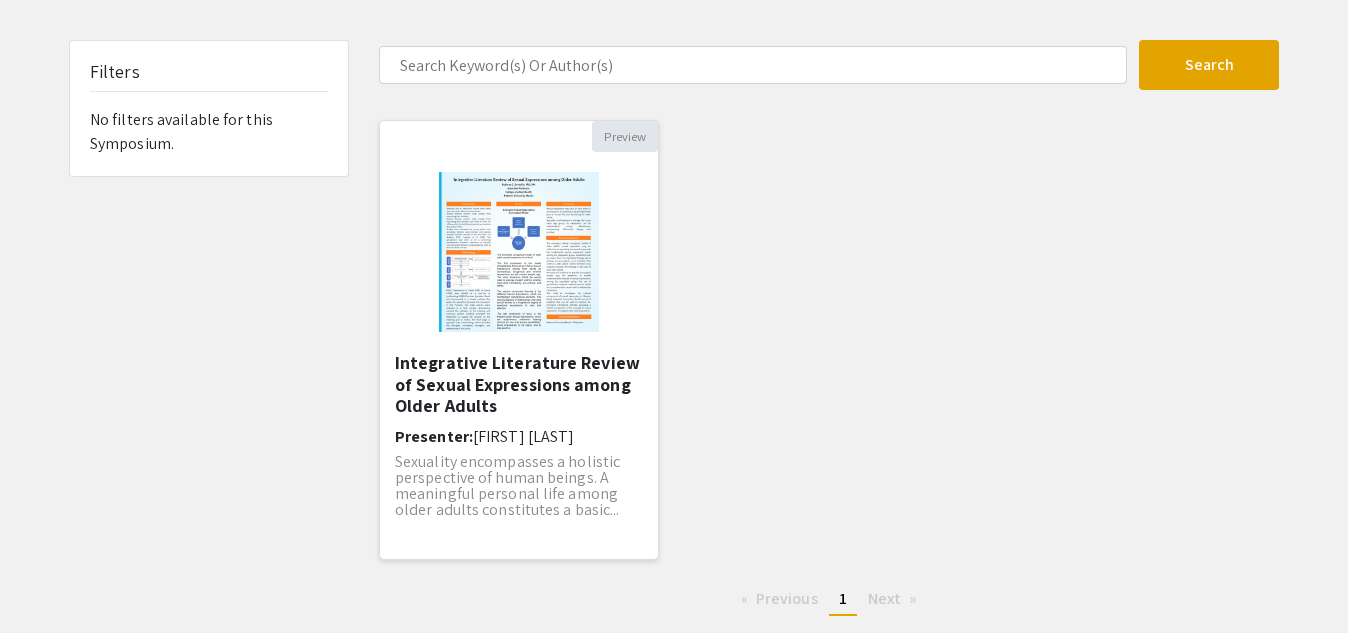 click on "Preview" at bounding box center (625, 136) 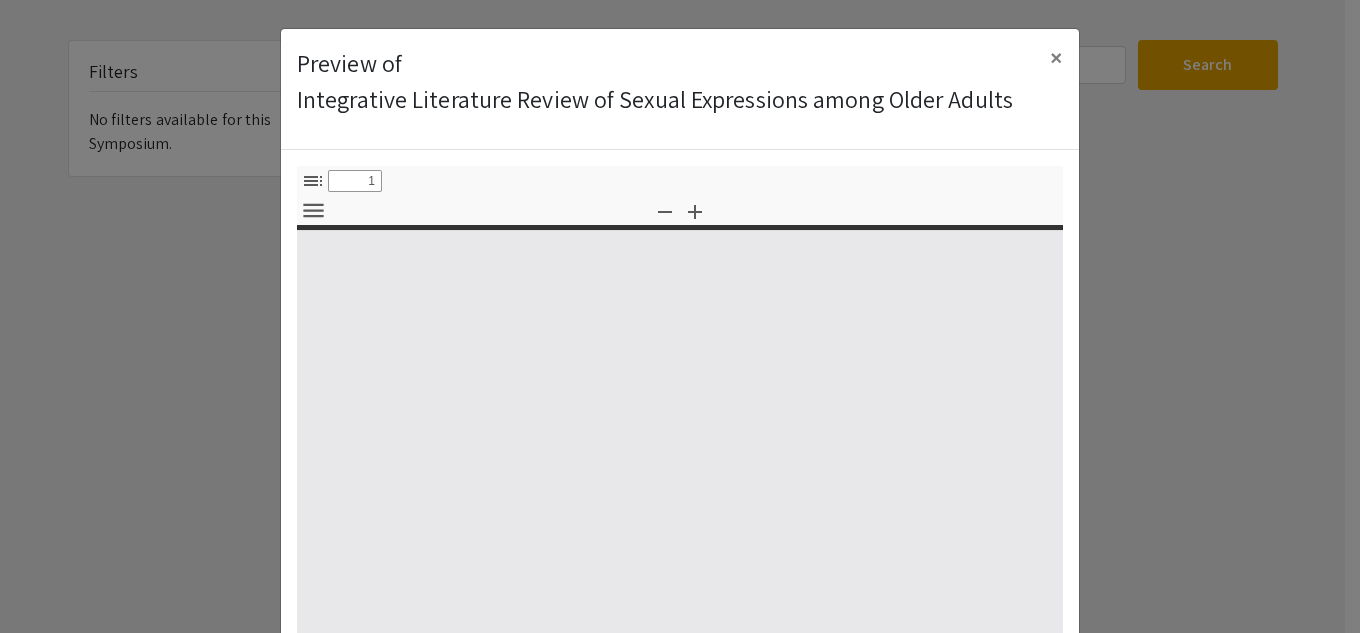 type on "0" 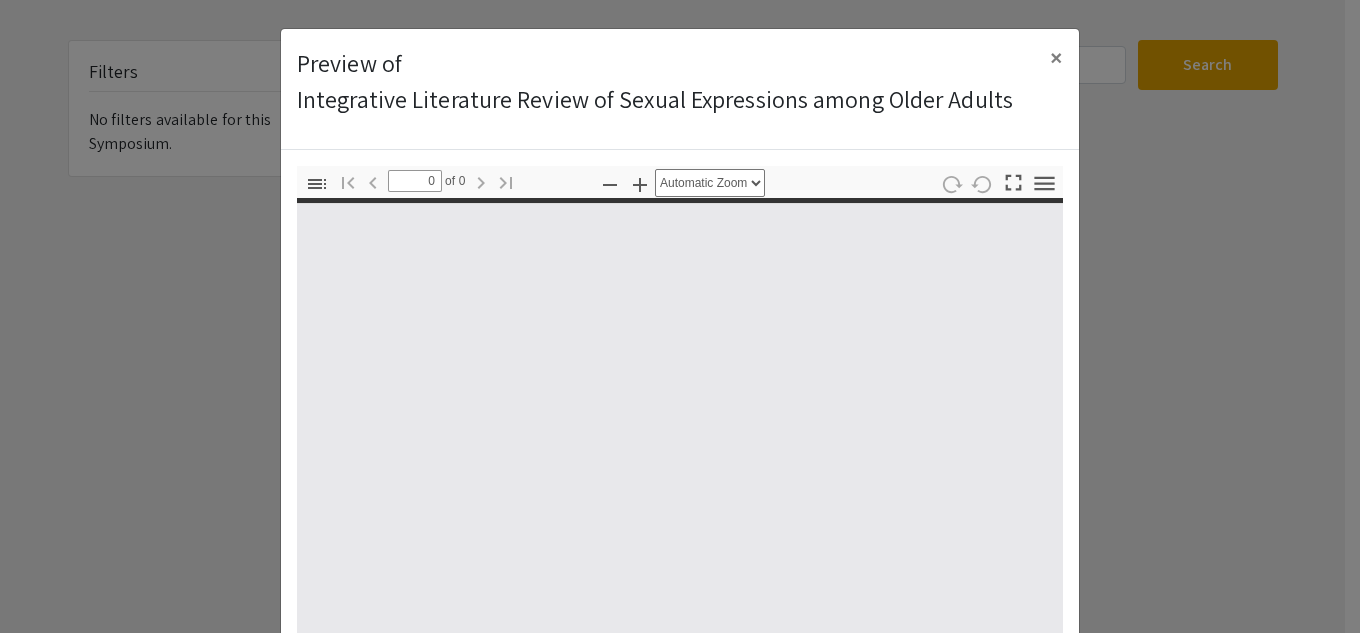 select on "custom" 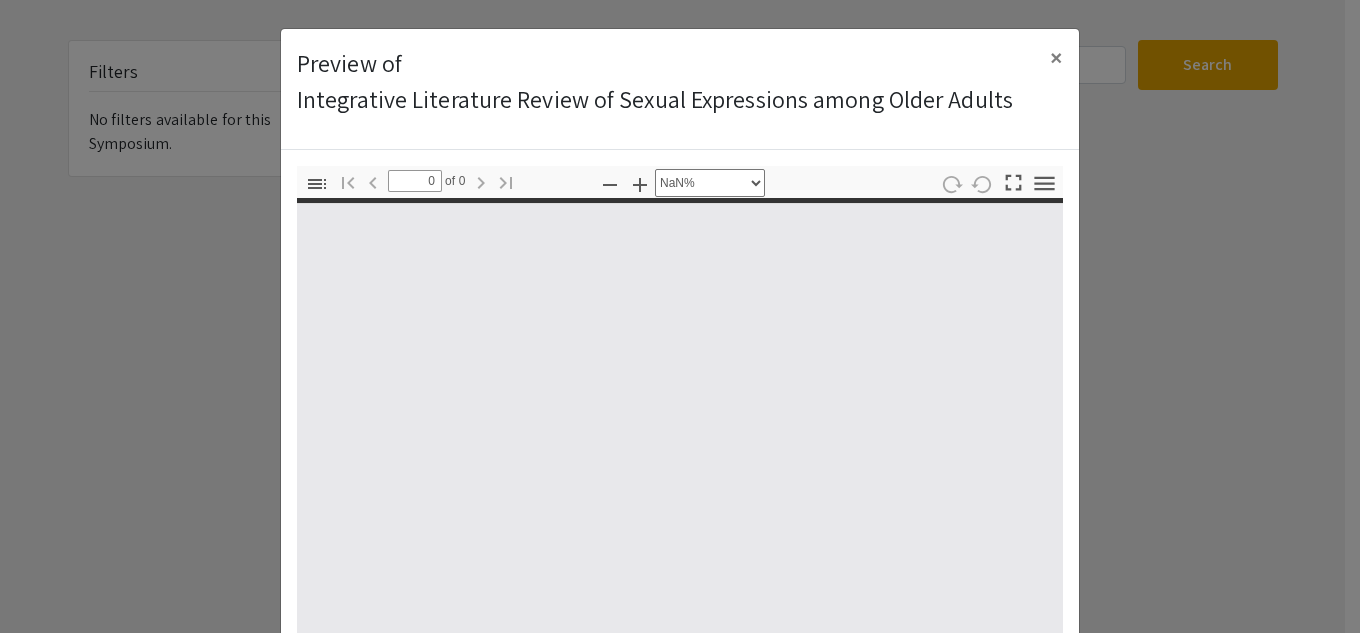 type on "1" 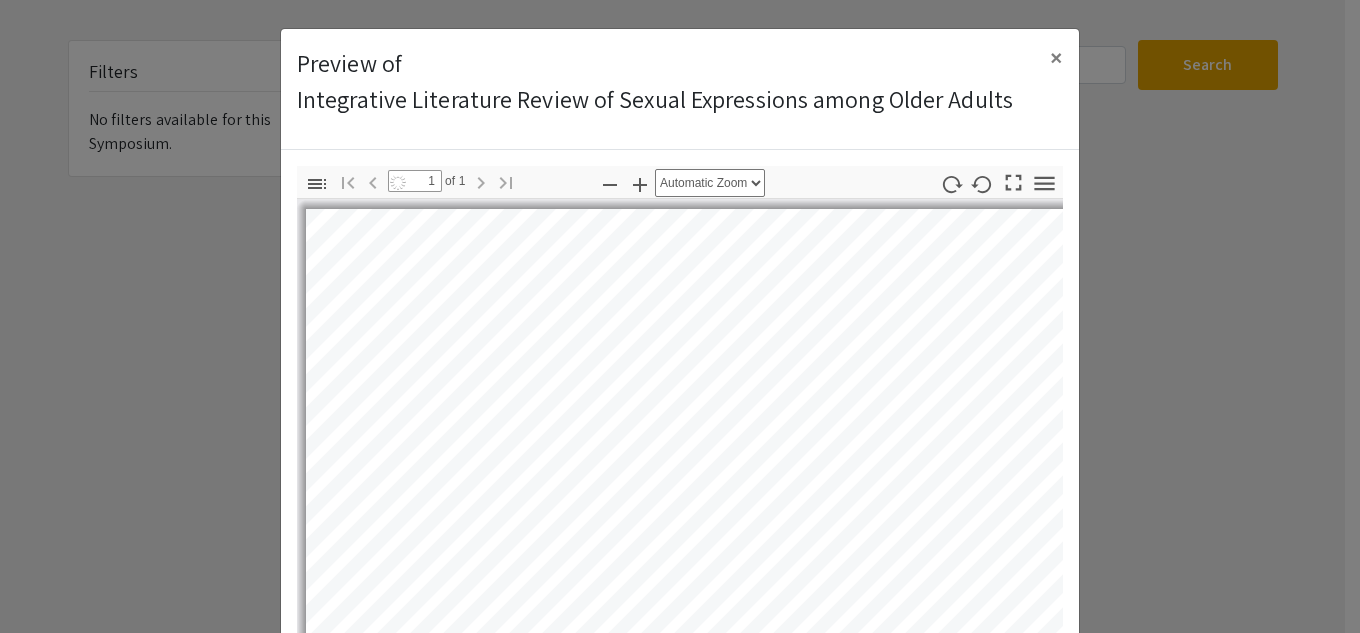 select on "auto" 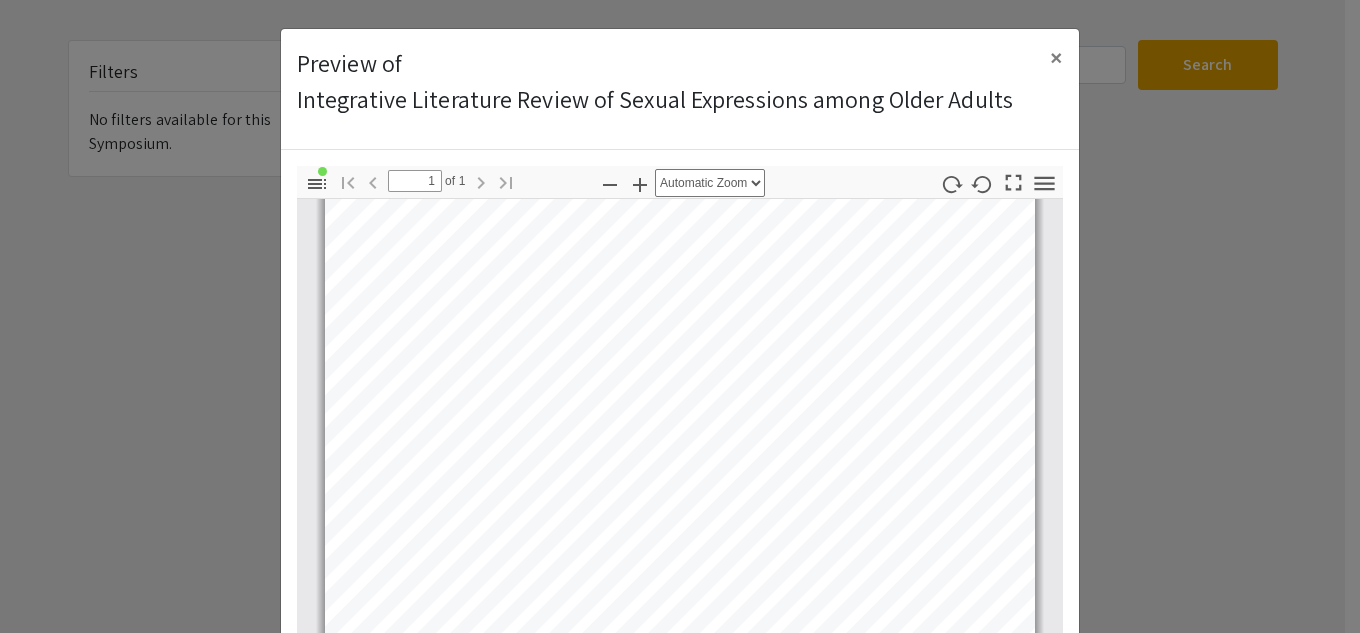 scroll, scrollTop: 62, scrollLeft: 0, axis: vertical 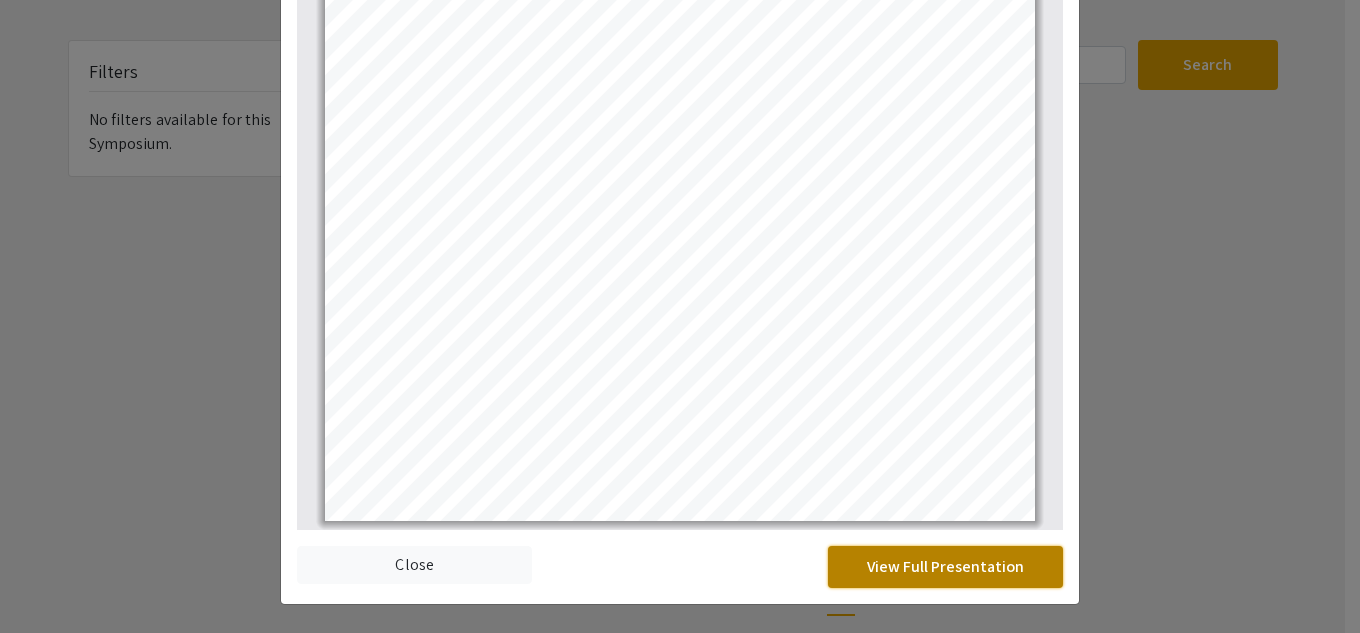 click on "View Full Presentation" 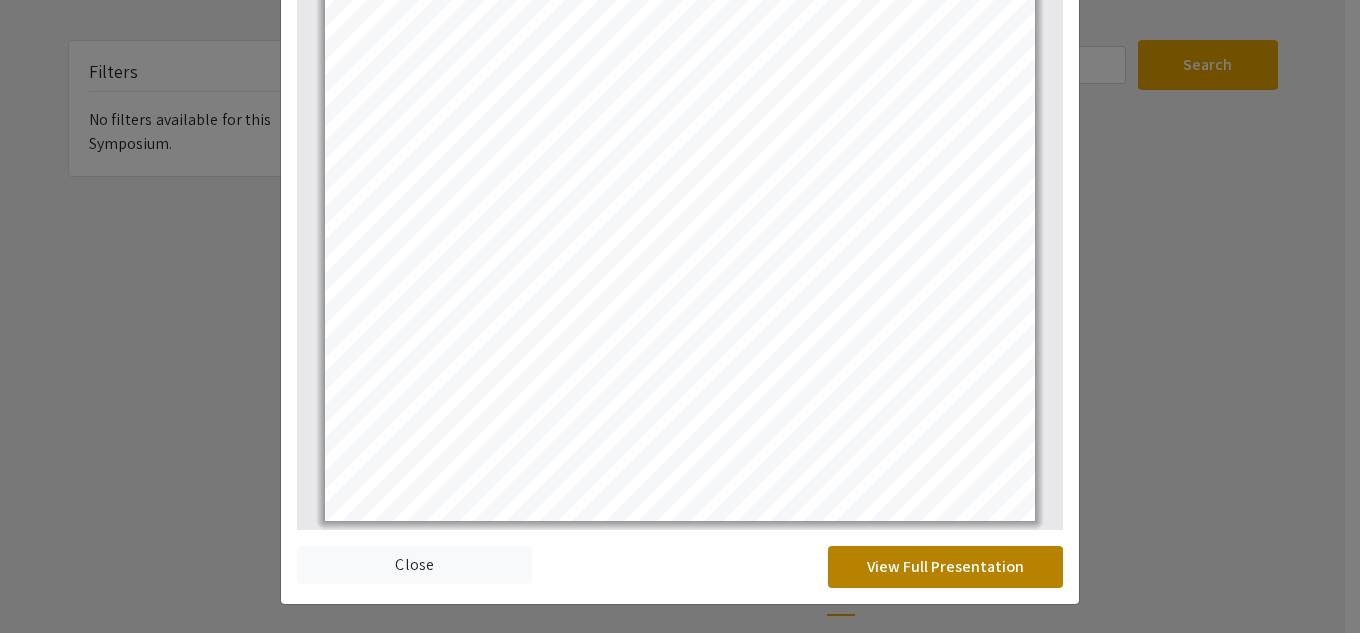 scroll, scrollTop: 0, scrollLeft: 0, axis: both 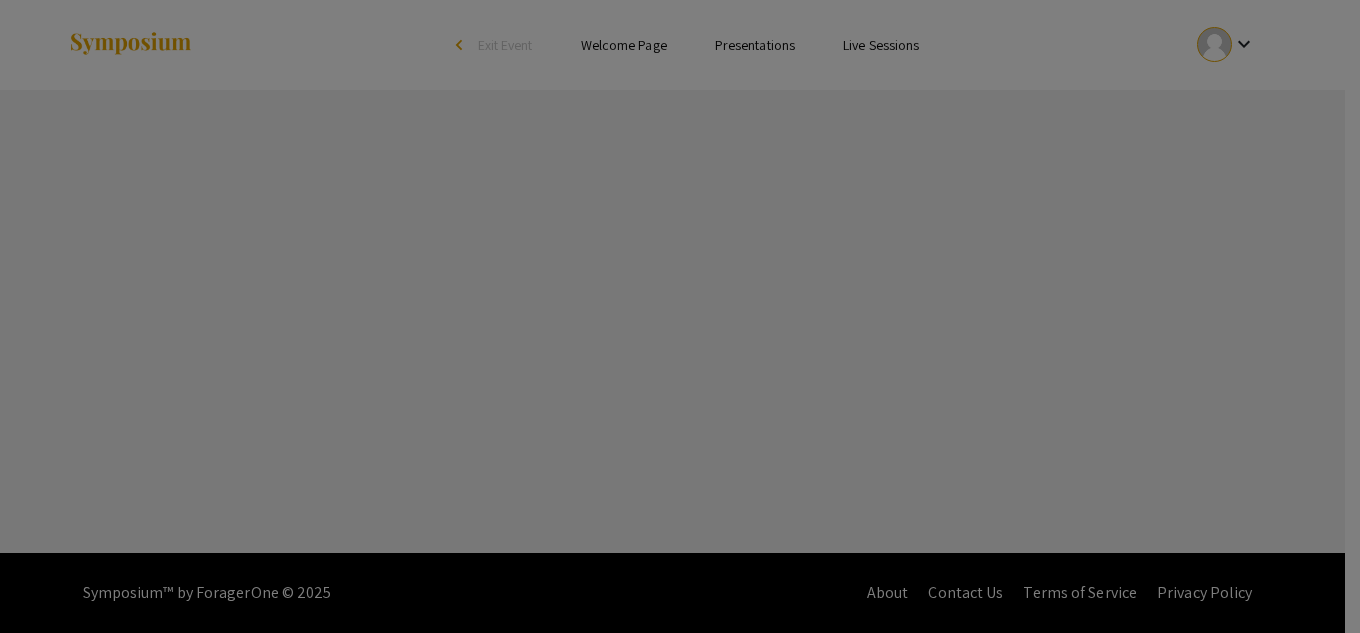 select on "custom" 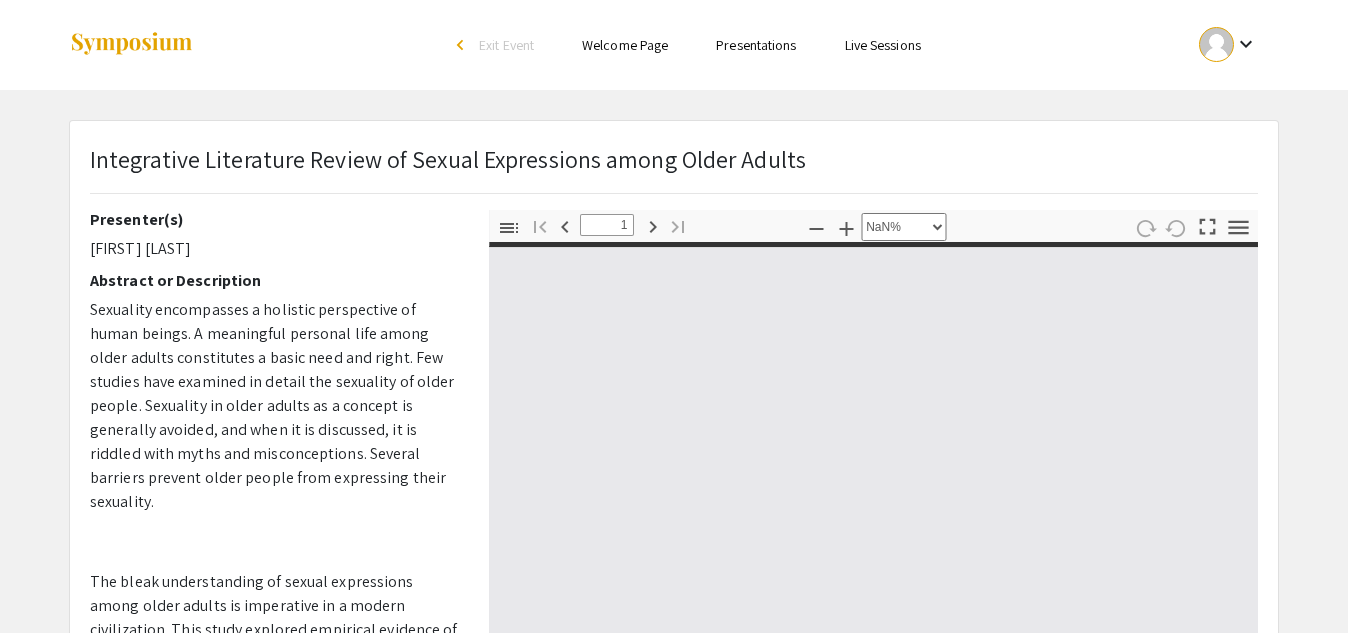 type on "0" 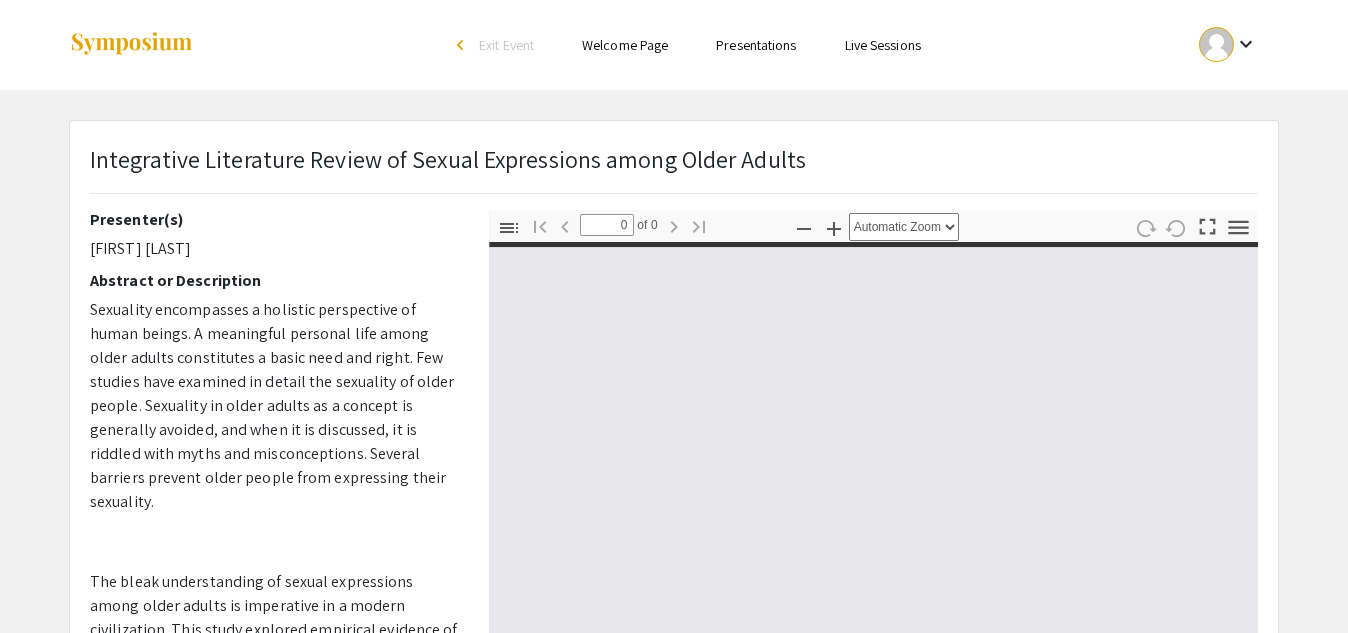 select on "custom" 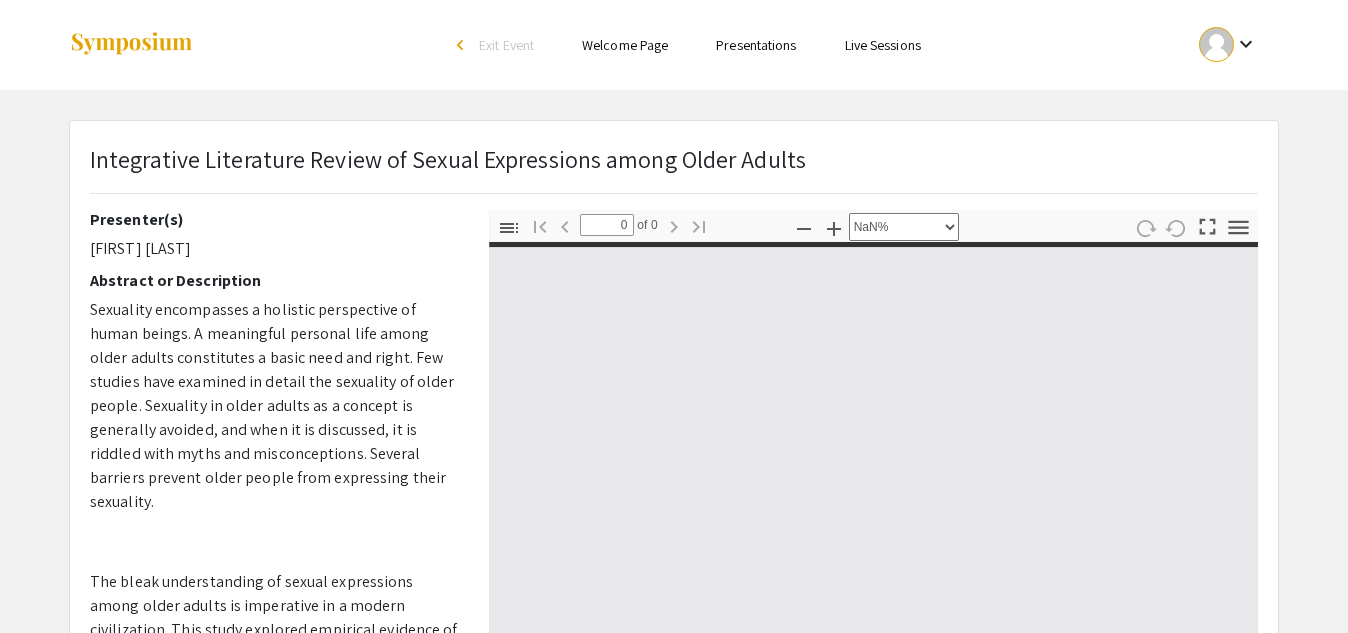 type on "1" 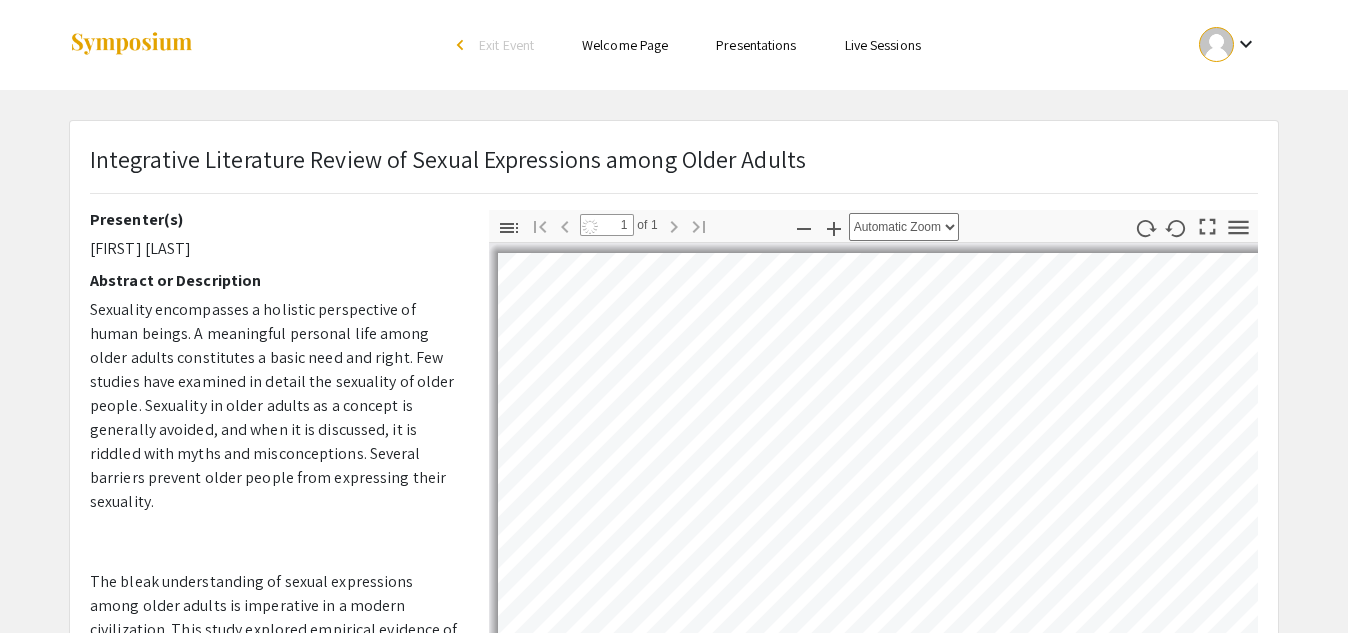 select on "auto" 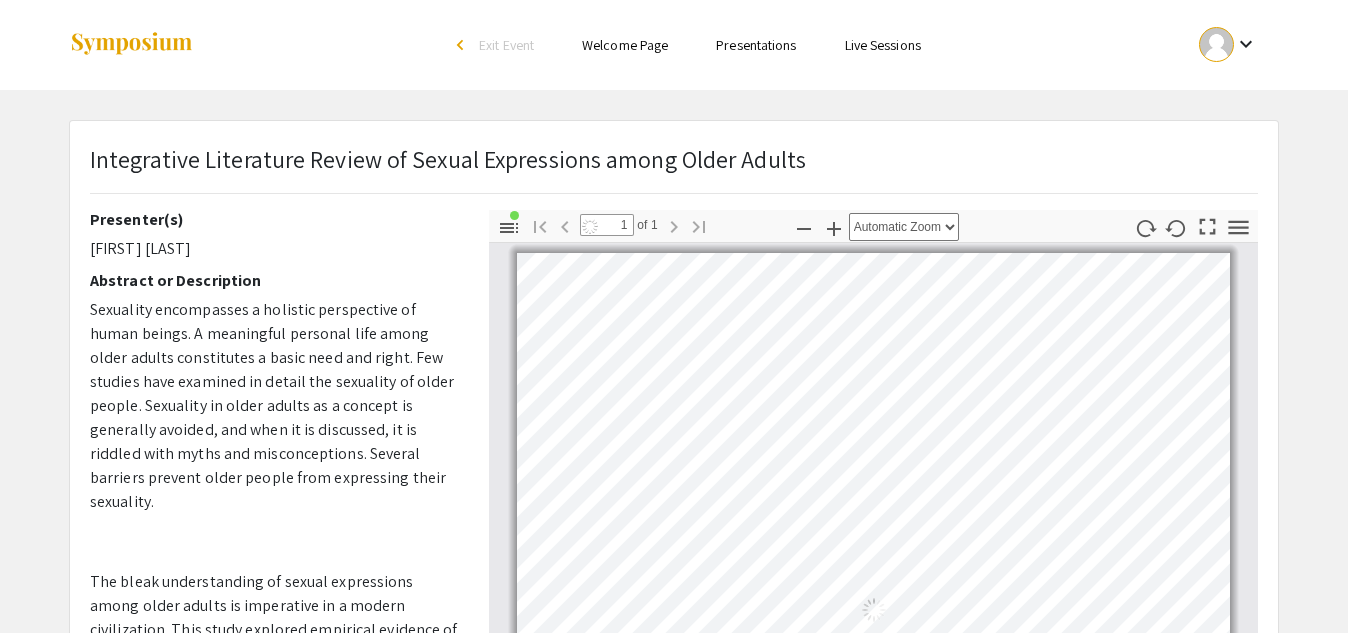 scroll, scrollTop: 8, scrollLeft: 0, axis: vertical 